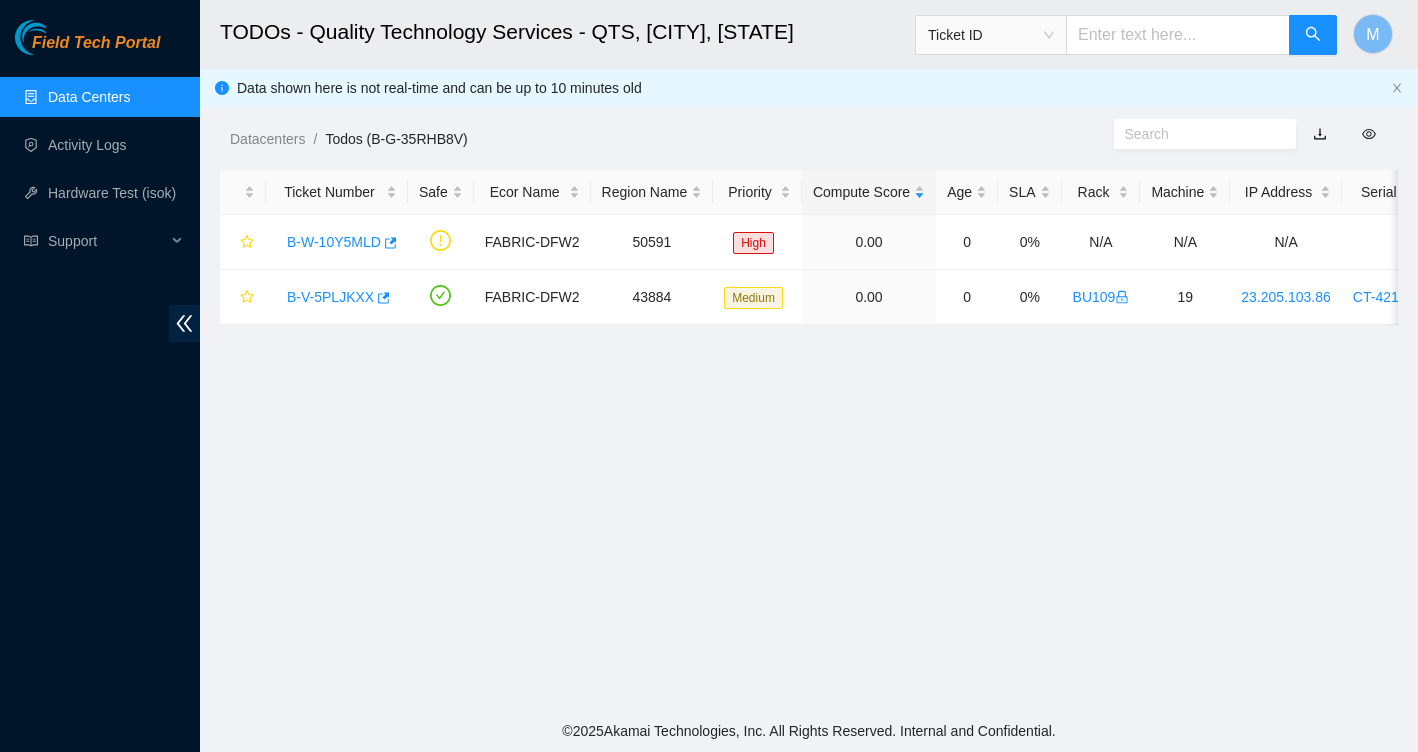 scroll, scrollTop: 0, scrollLeft: 0, axis: both 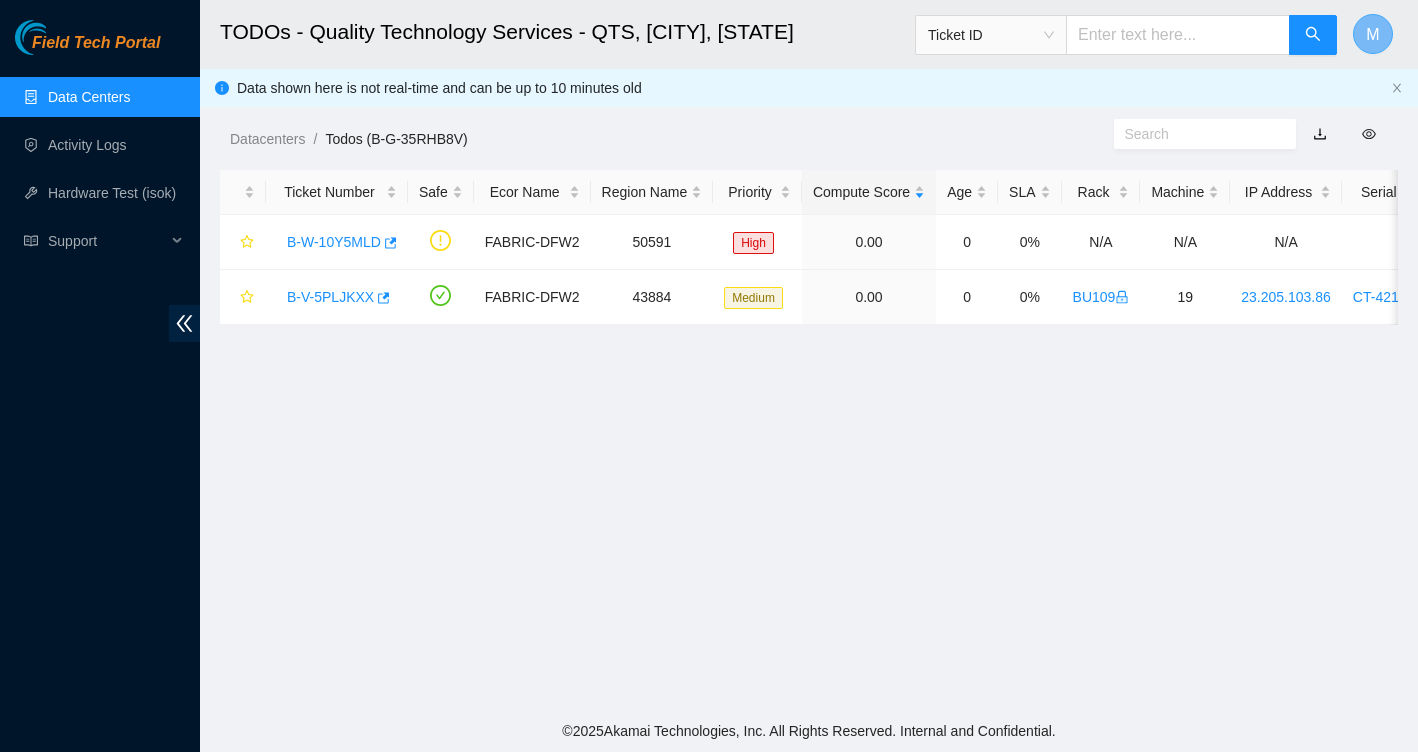 click on "M" at bounding box center [1373, 34] 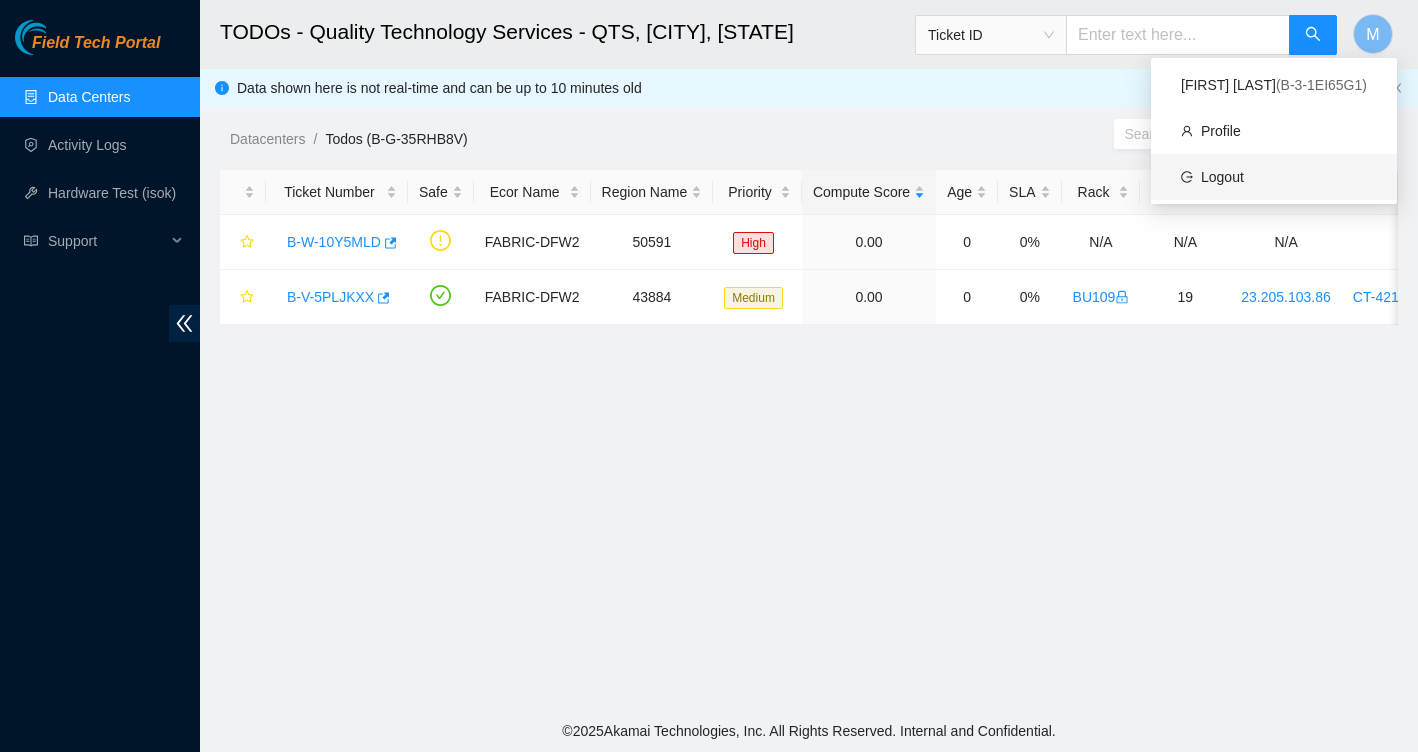 click on "Logout" at bounding box center (1222, 177) 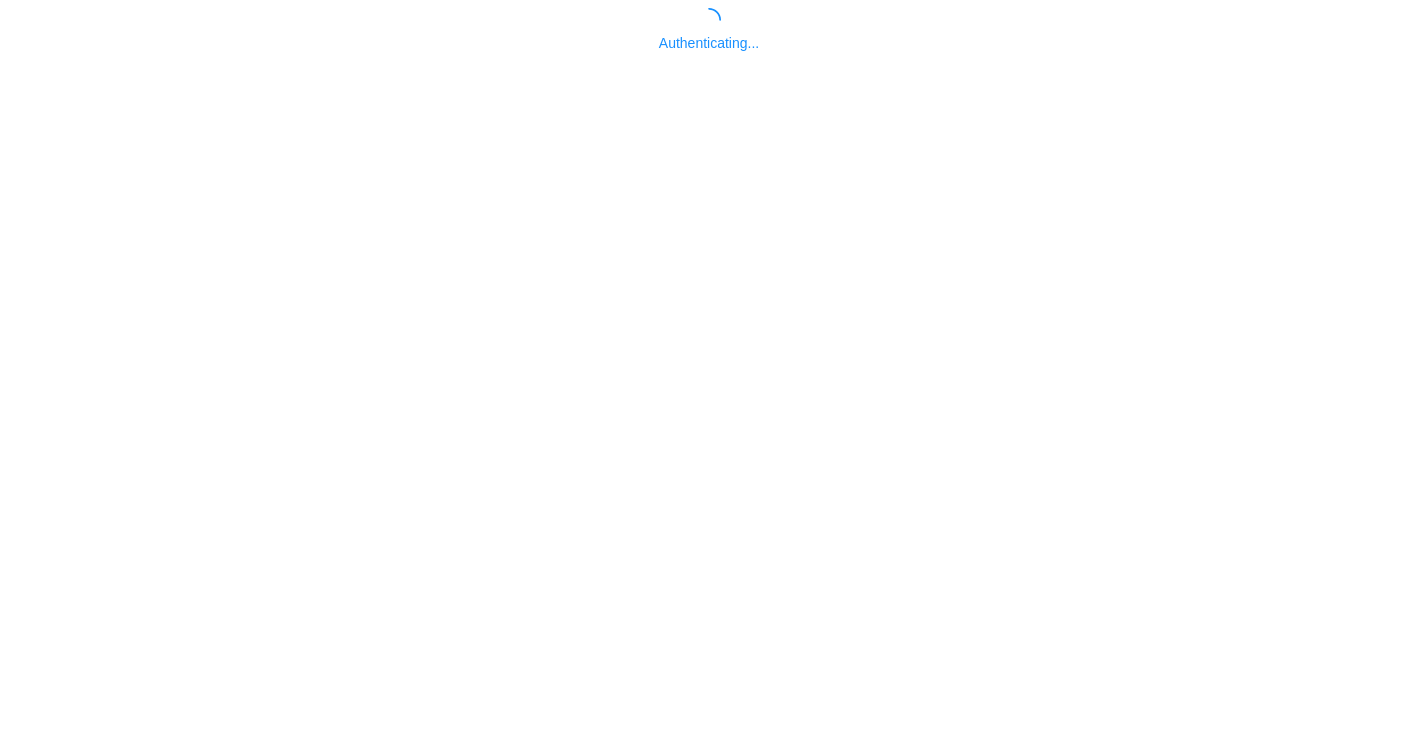 scroll, scrollTop: 0, scrollLeft: 0, axis: both 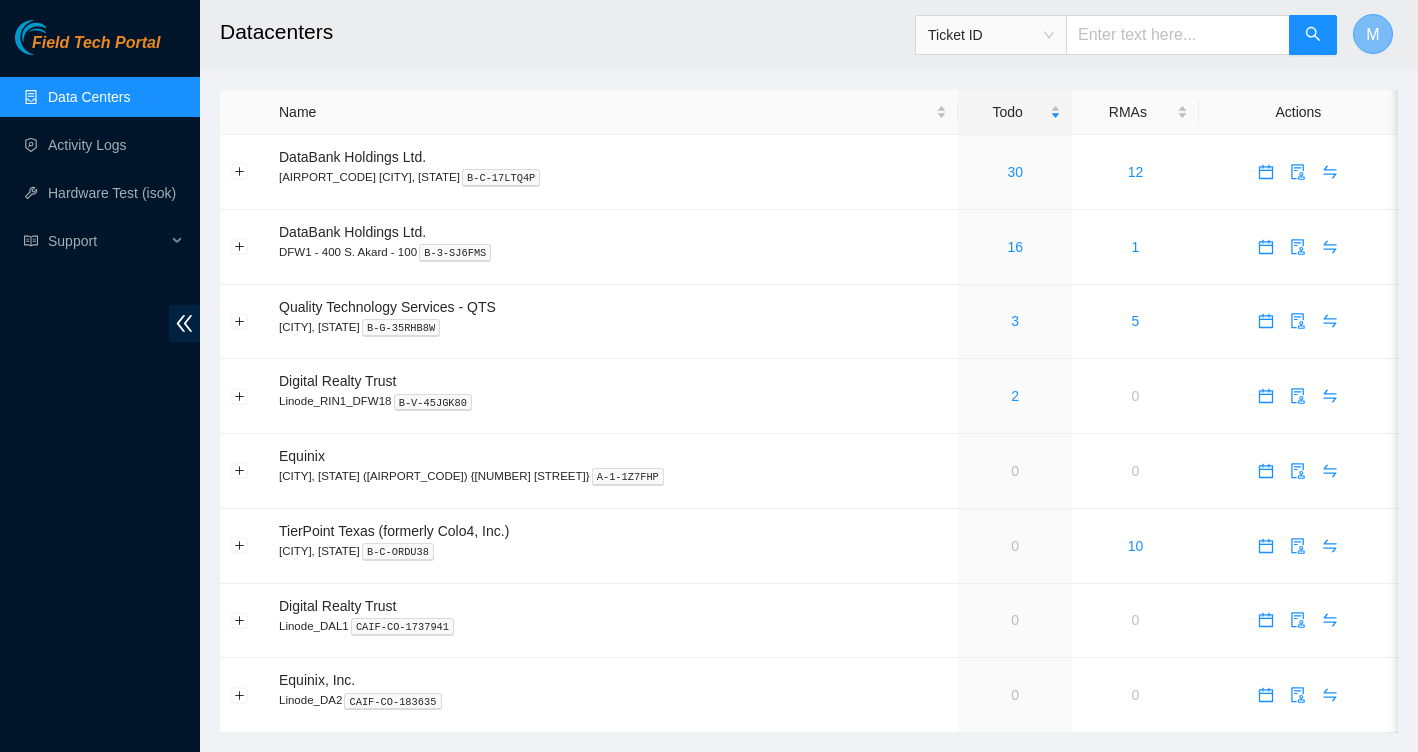 click on "M" at bounding box center (1373, 34) 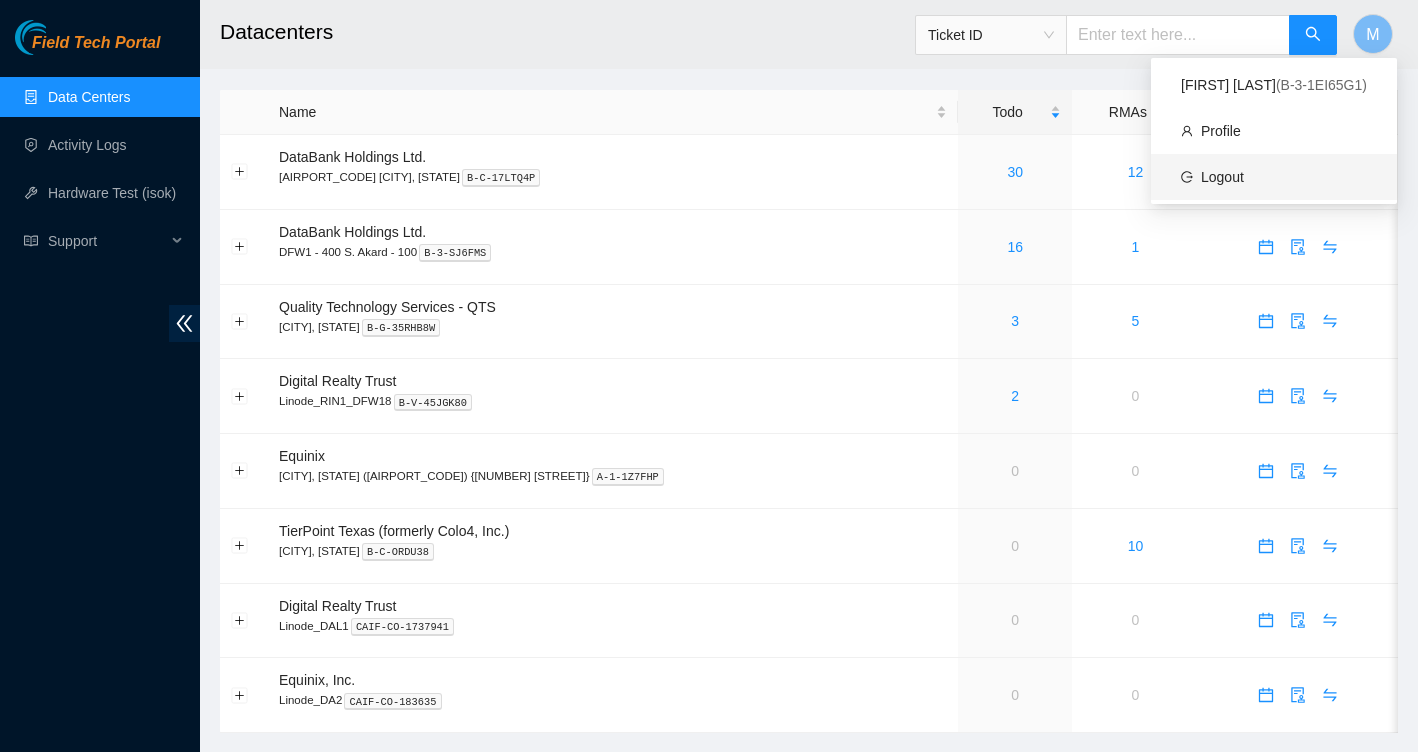 click on "Logout" at bounding box center (1222, 177) 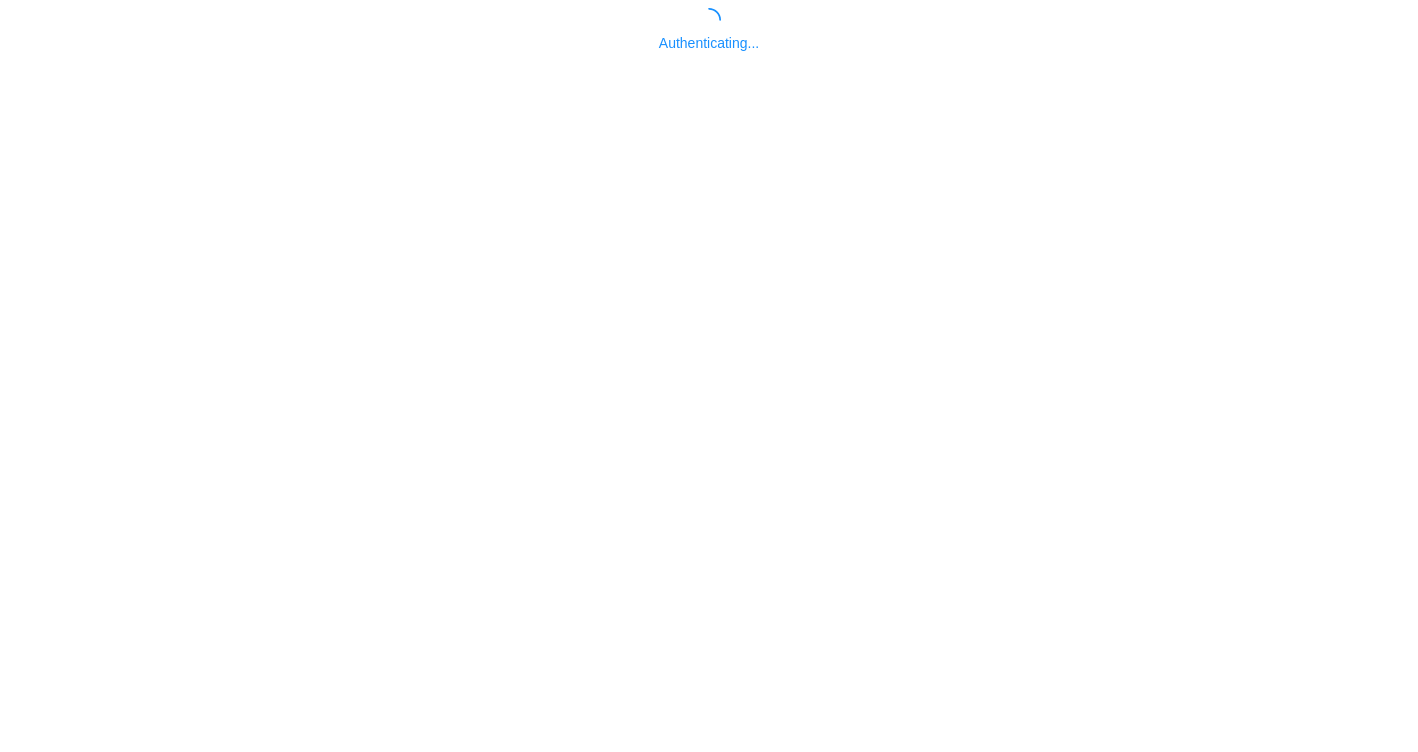 scroll, scrollTop: 0, scrollLeft: 0, axis: both 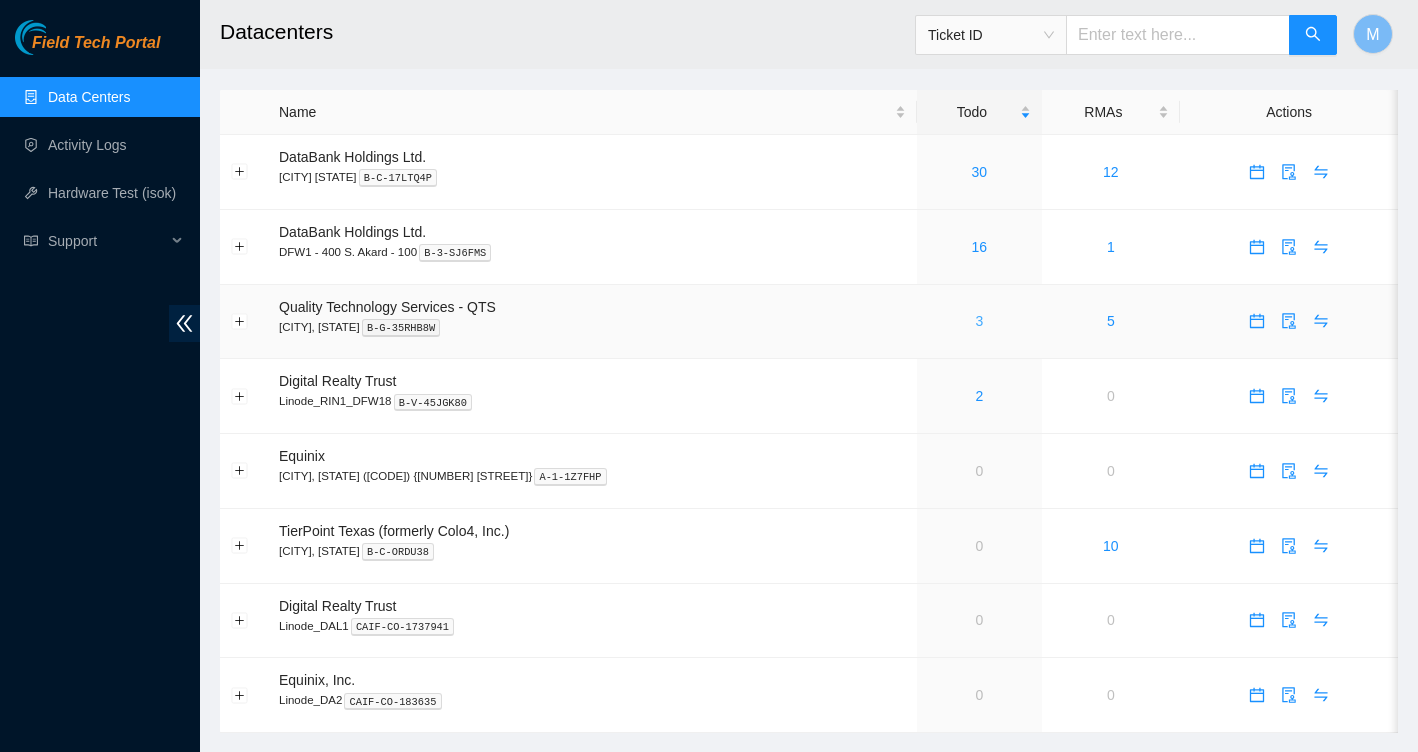 click on "3" at bounding box center (979, 321) 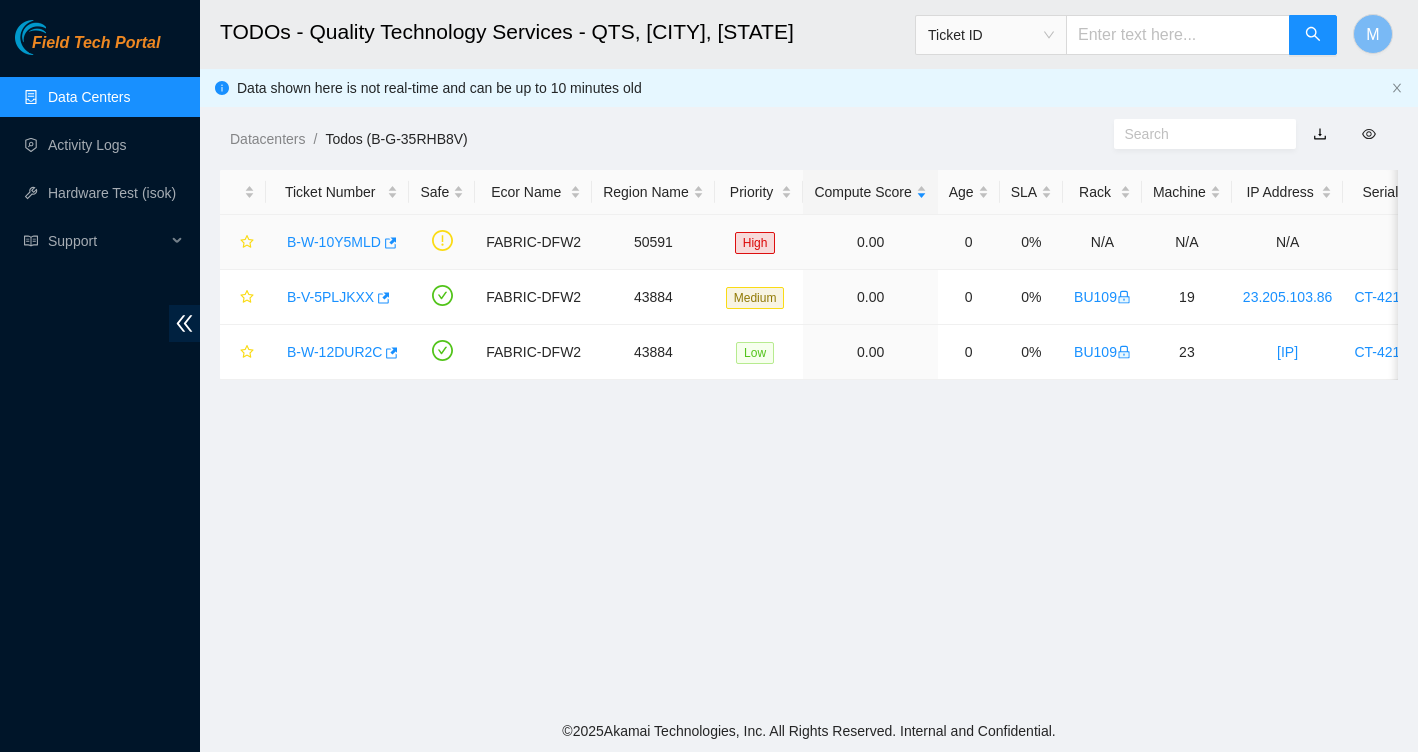 click on "B-W-10Y5MLD" at bounding box center [334, 242] 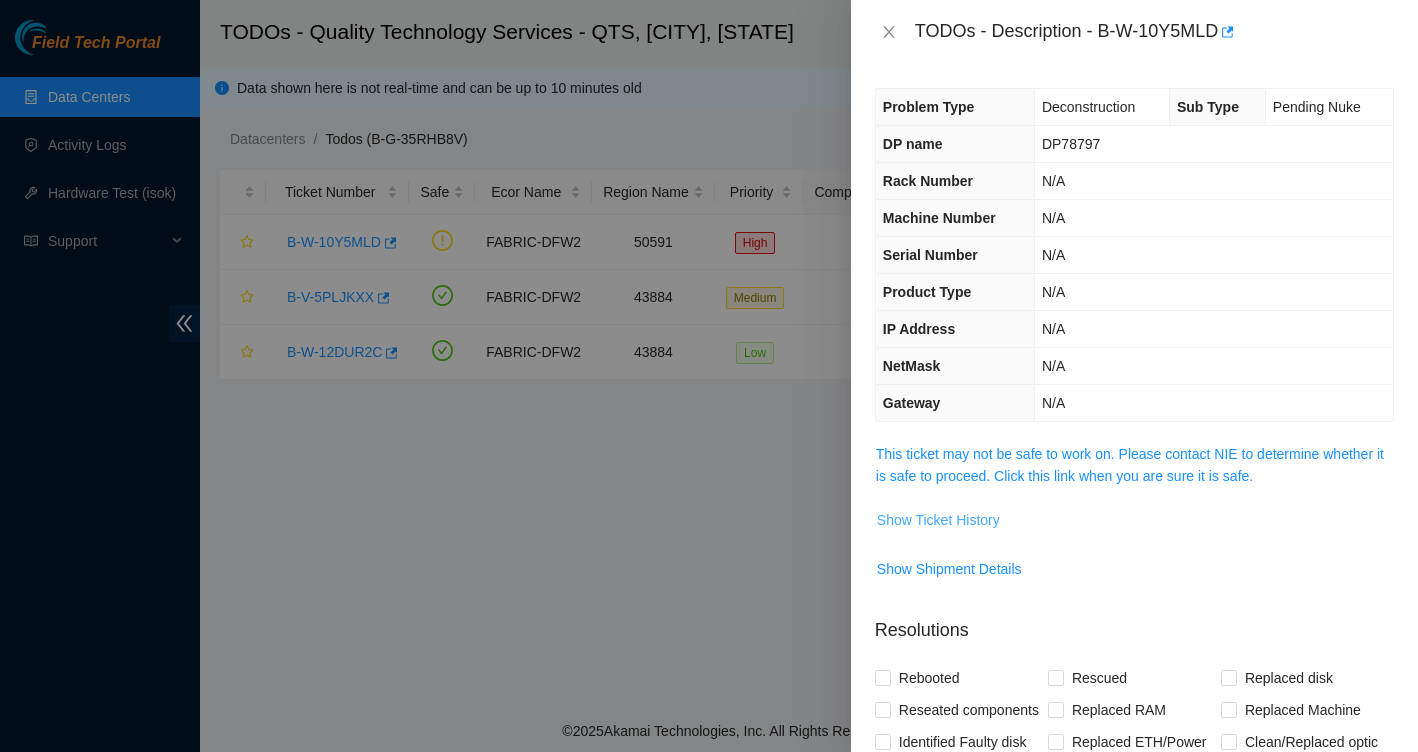 click on "Show Ticket History" at bounding box center (938, 520) 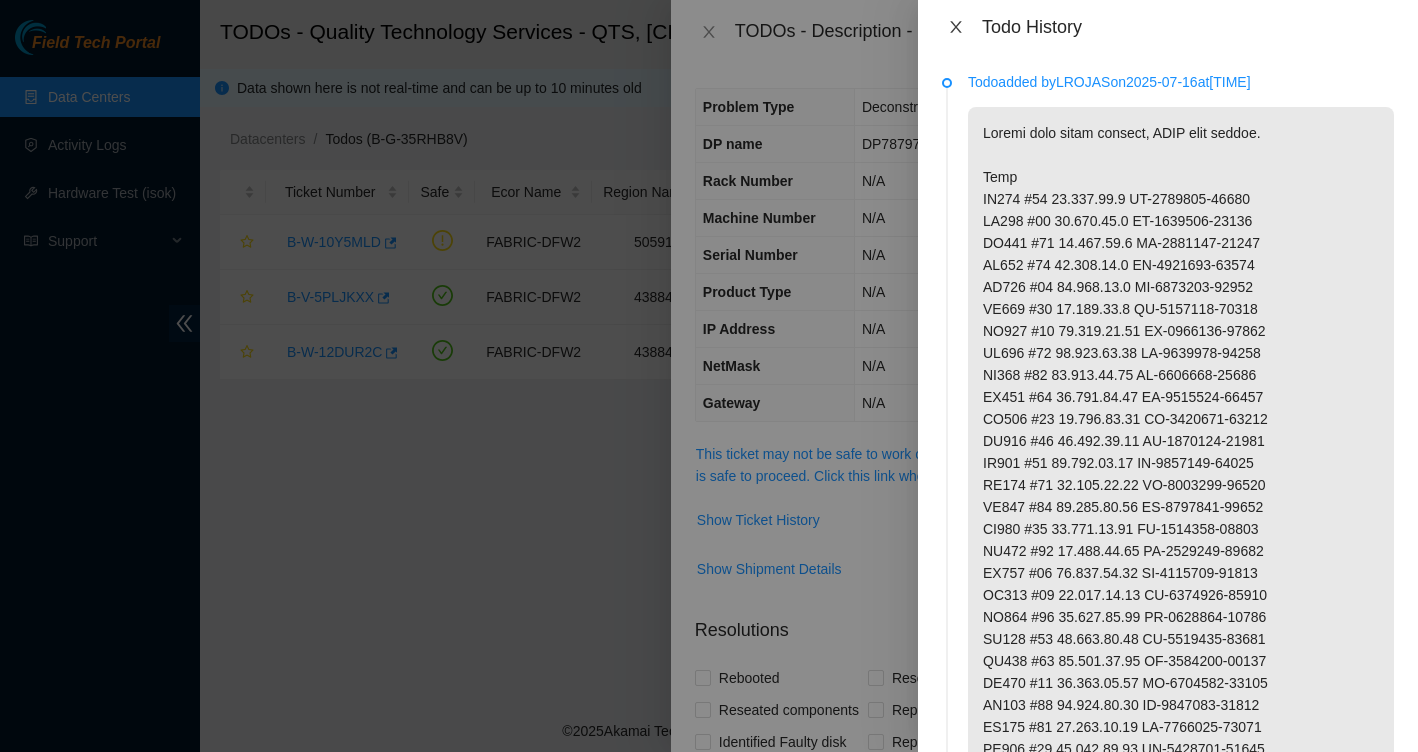 click 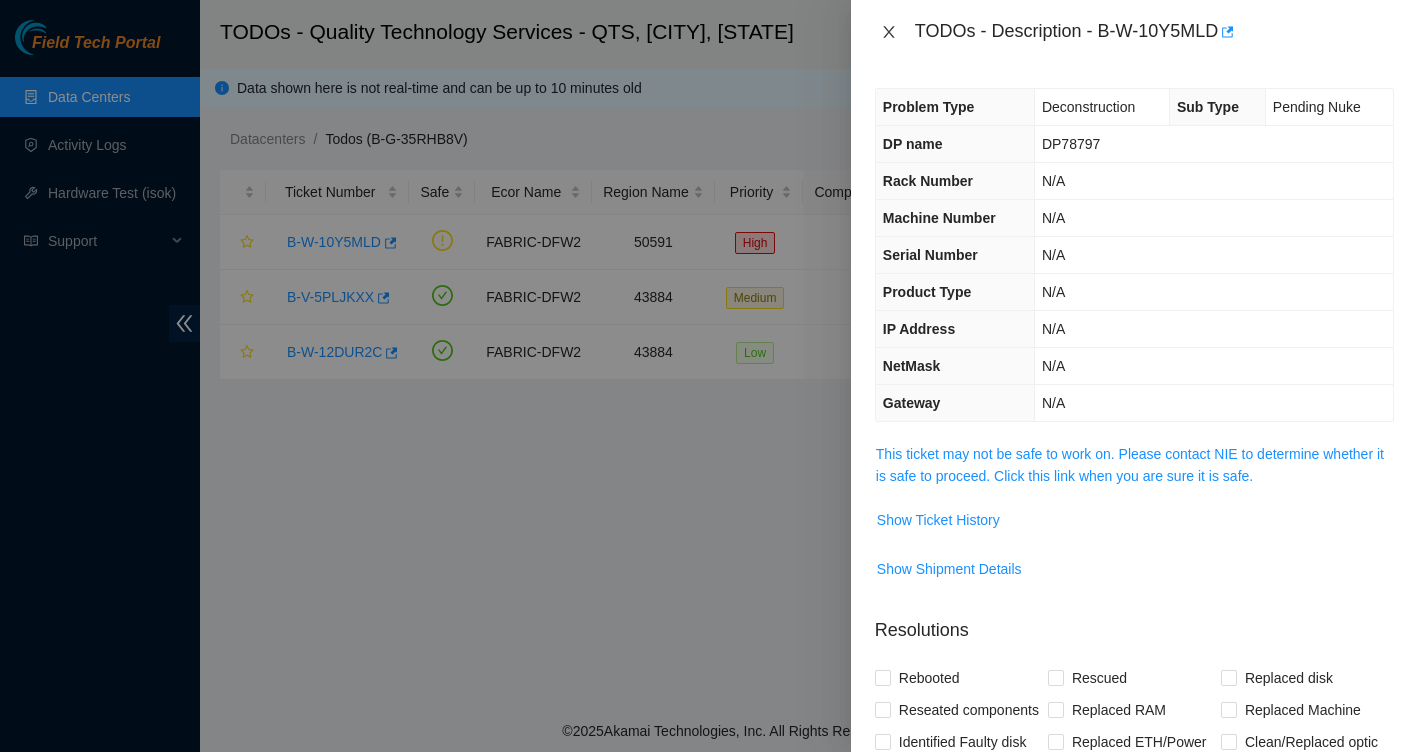 click at bounding box center (889, 32) 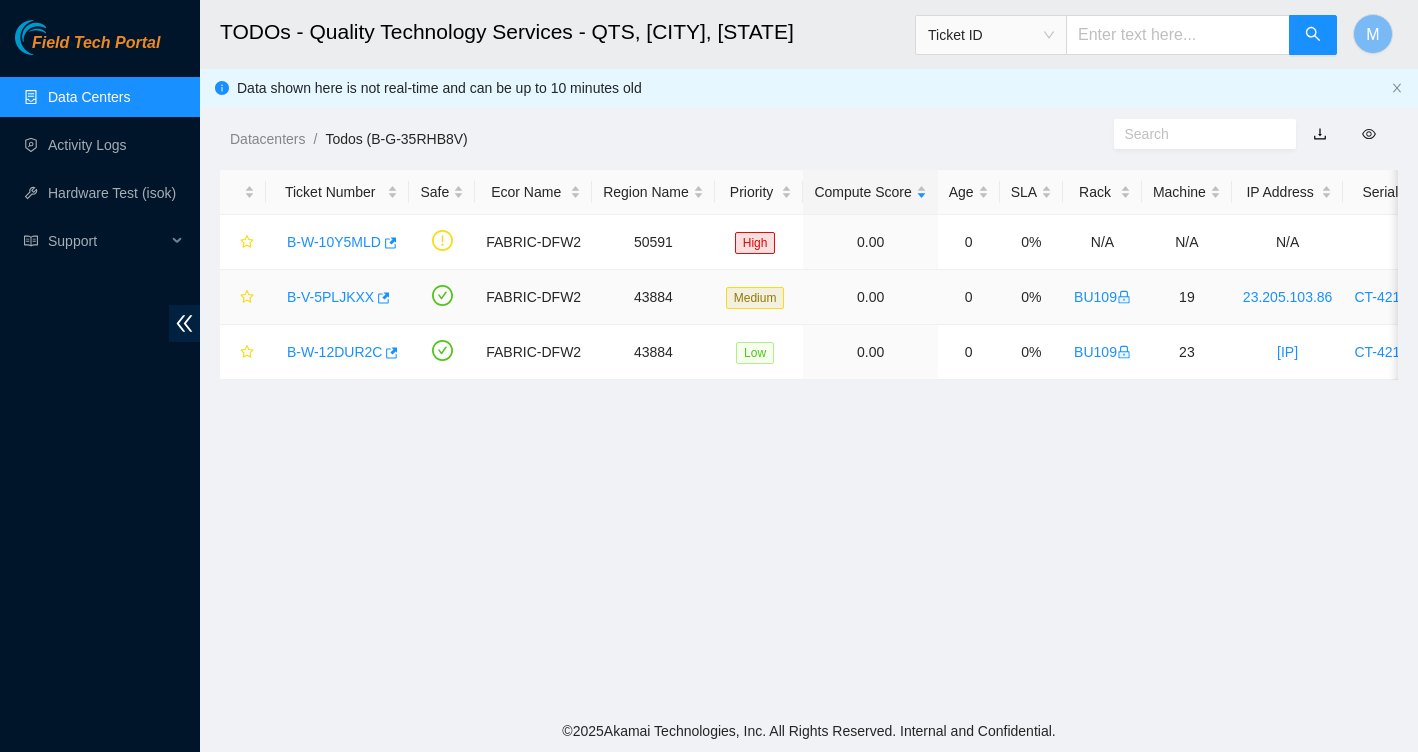 click on "B-V-5PLJKXX" at bounding box center [330, 297] 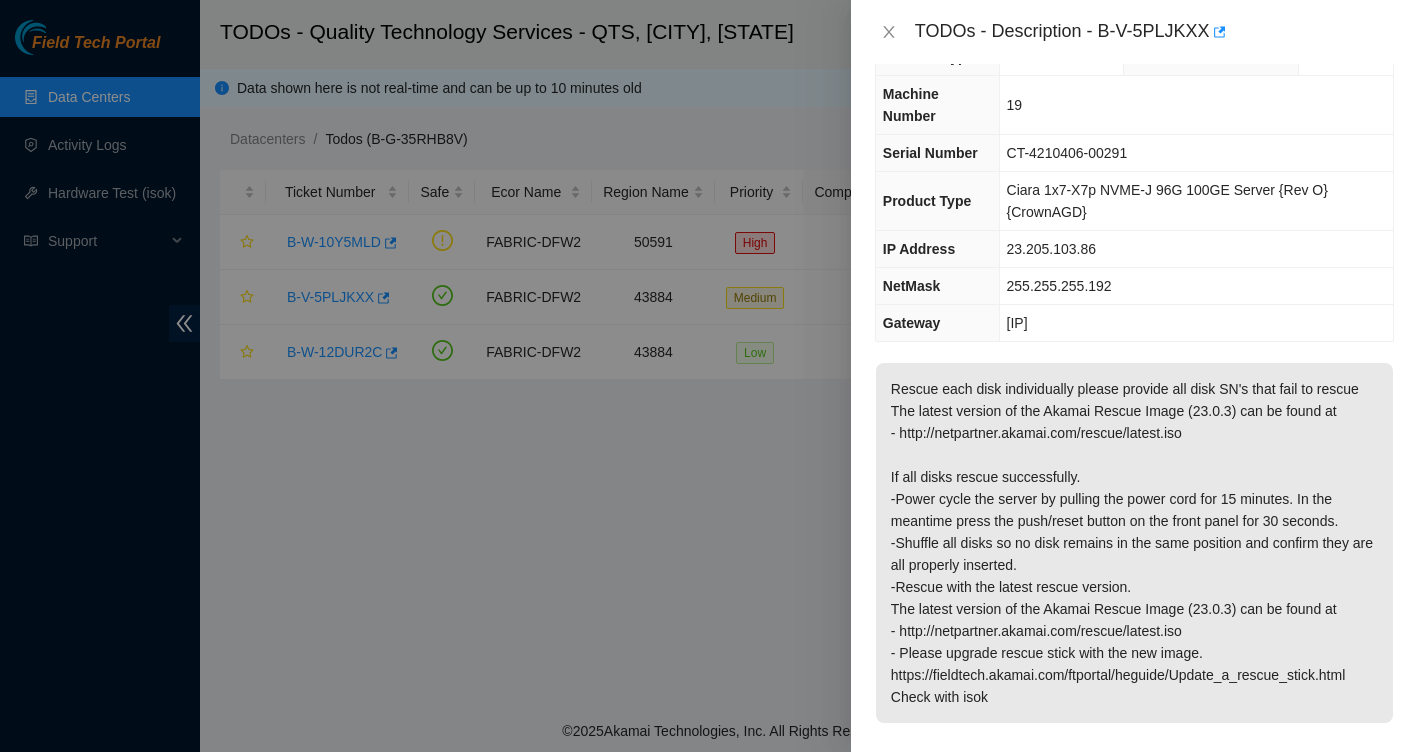 scroll, scrollTop: 97, scrollLeft: 0, axis: vertical 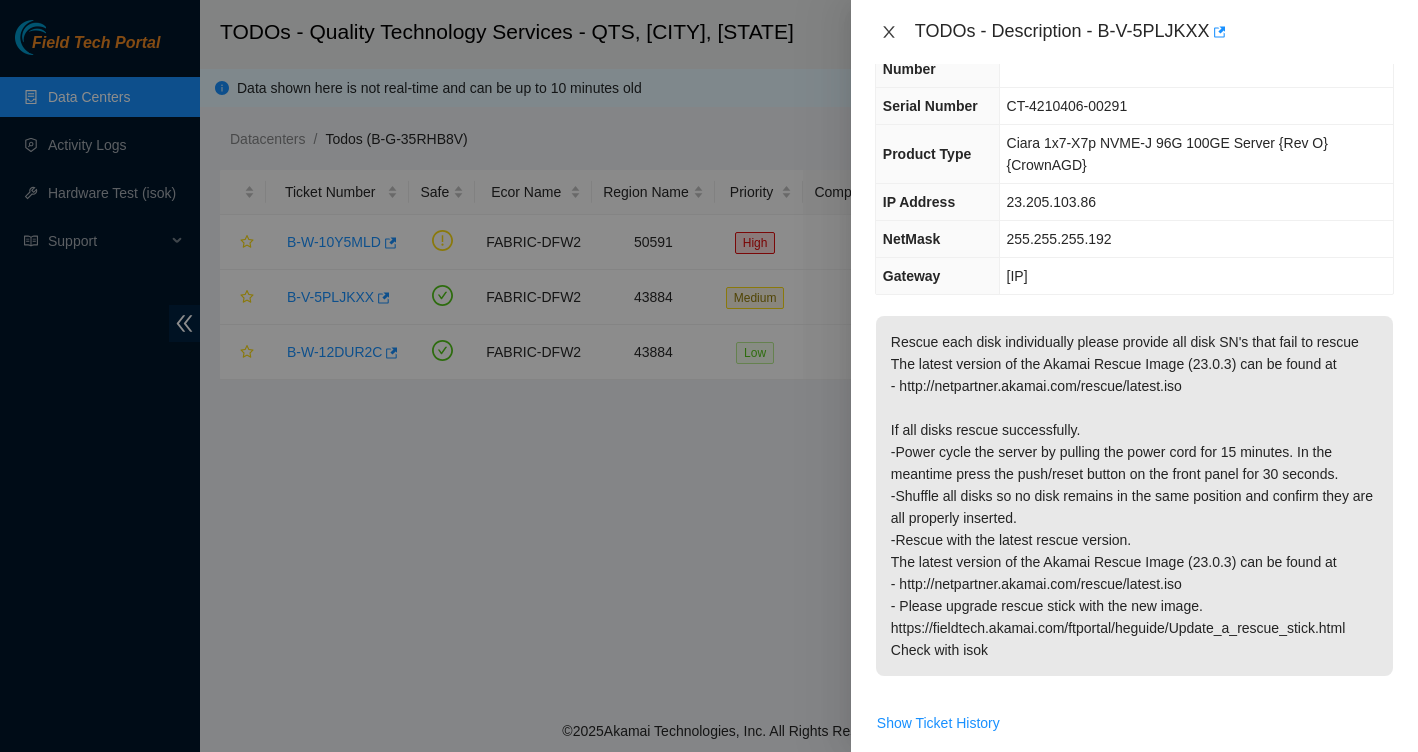 click 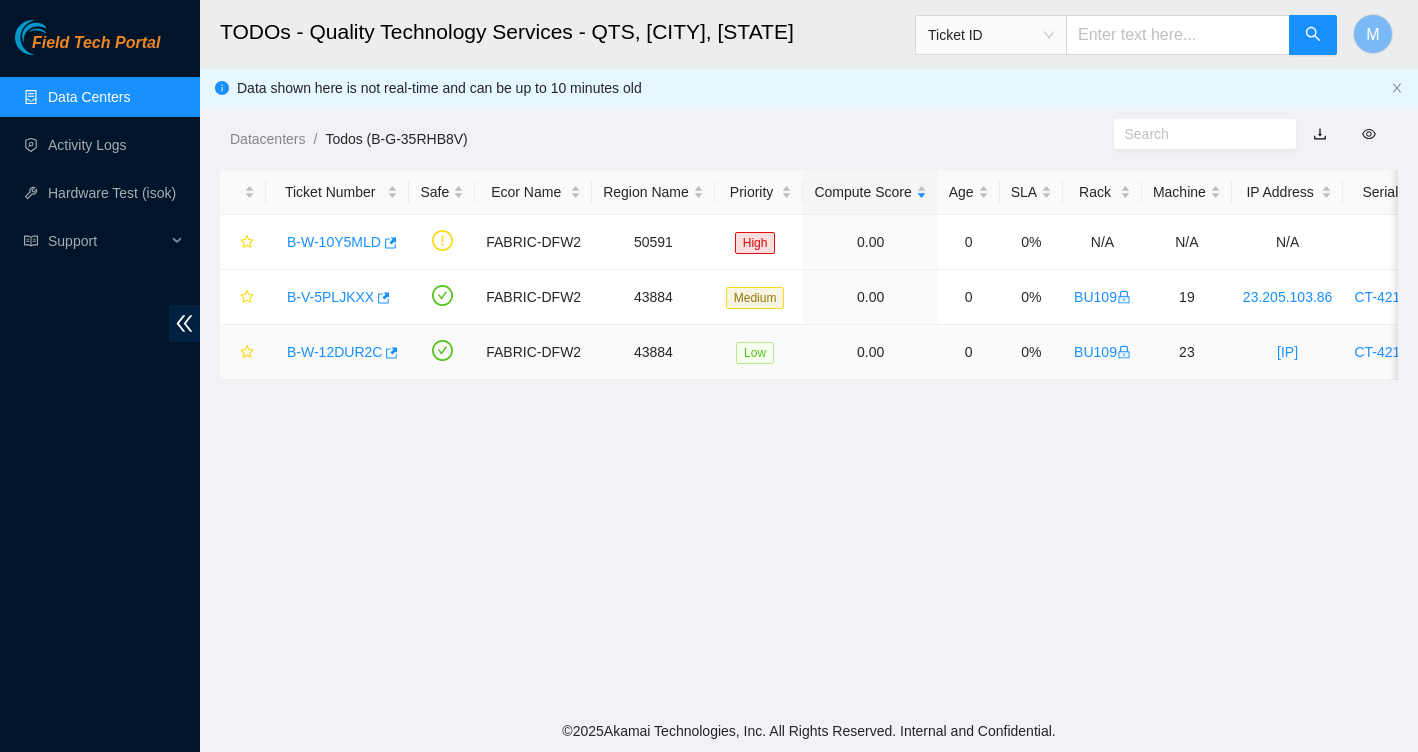 click on "B-W-12DUR2C" at bounding box center [337, 352] 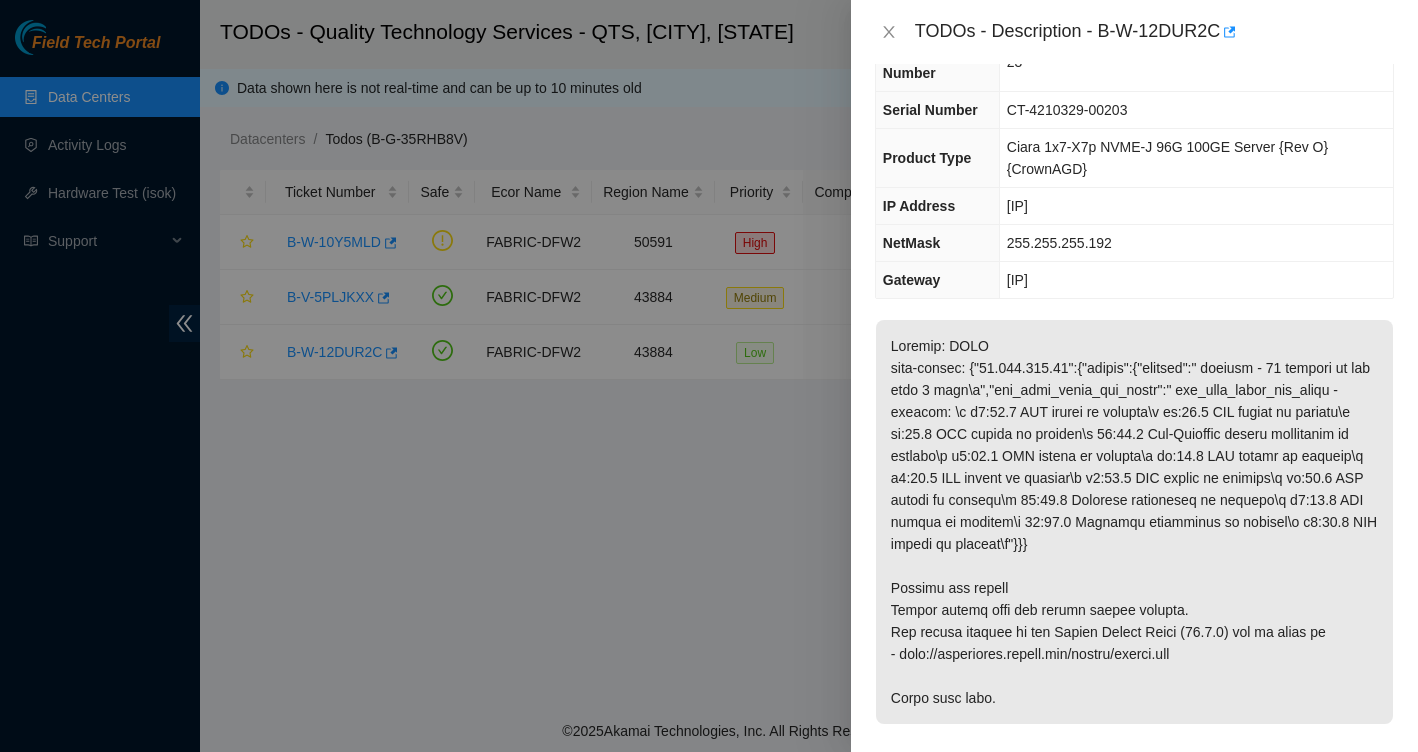 scroll, scrollTop: 140, scrollLeft: 0, axis: vertical 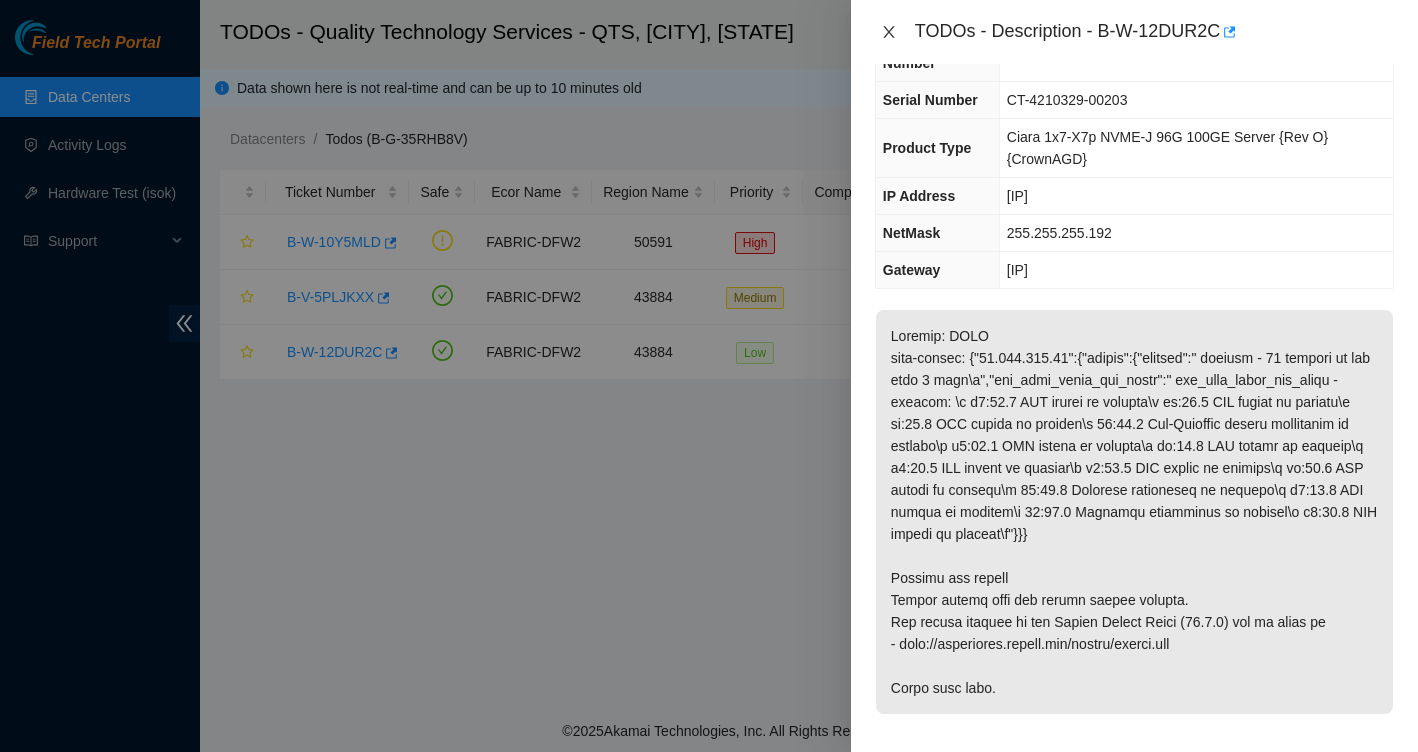 click 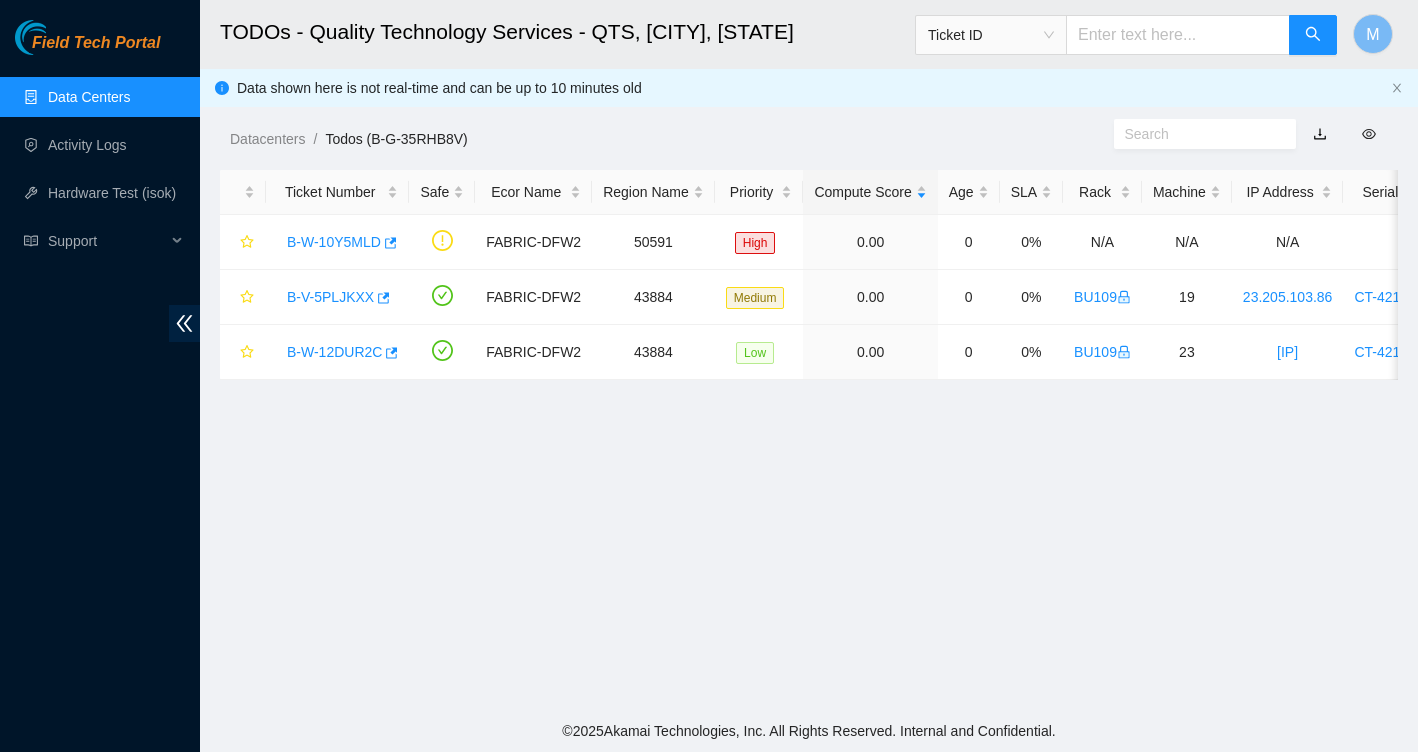 click on "Data Centers" at bounding box center [89, 97] 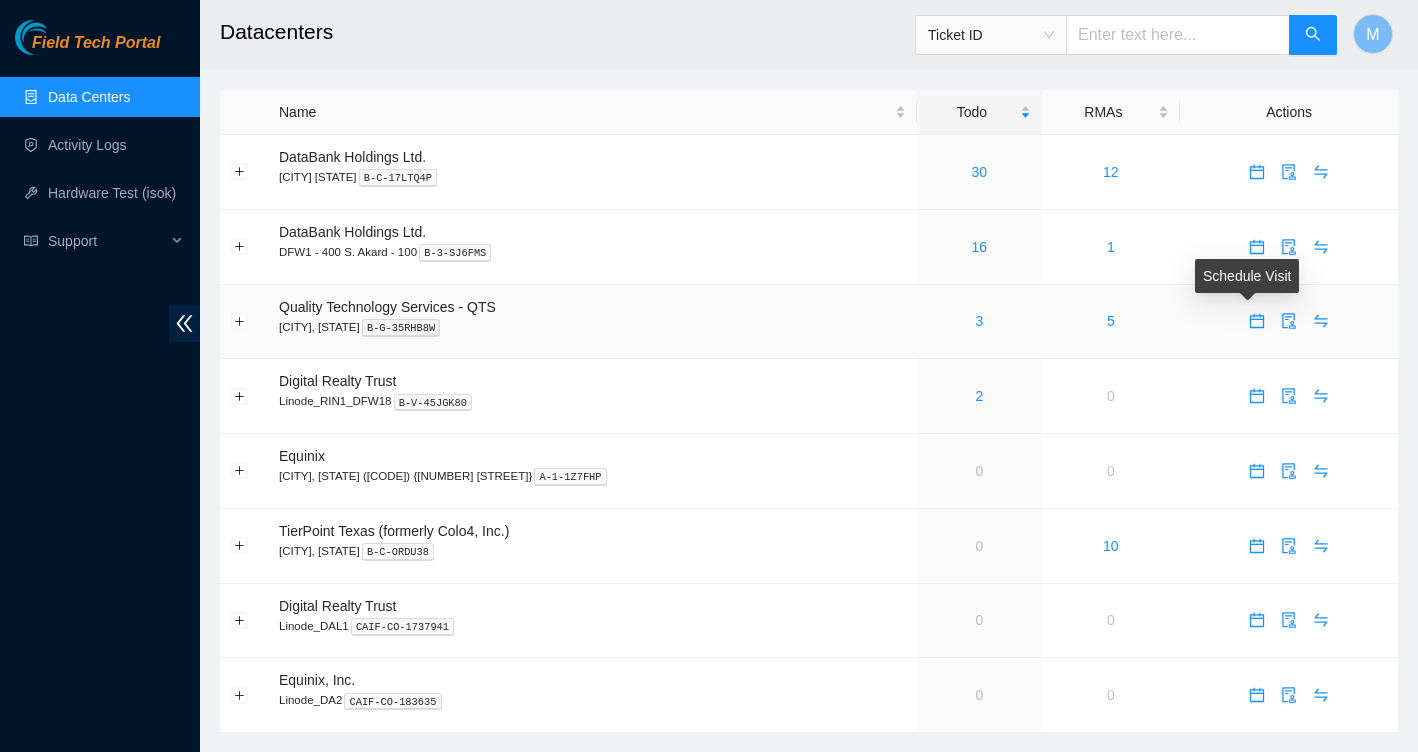 click 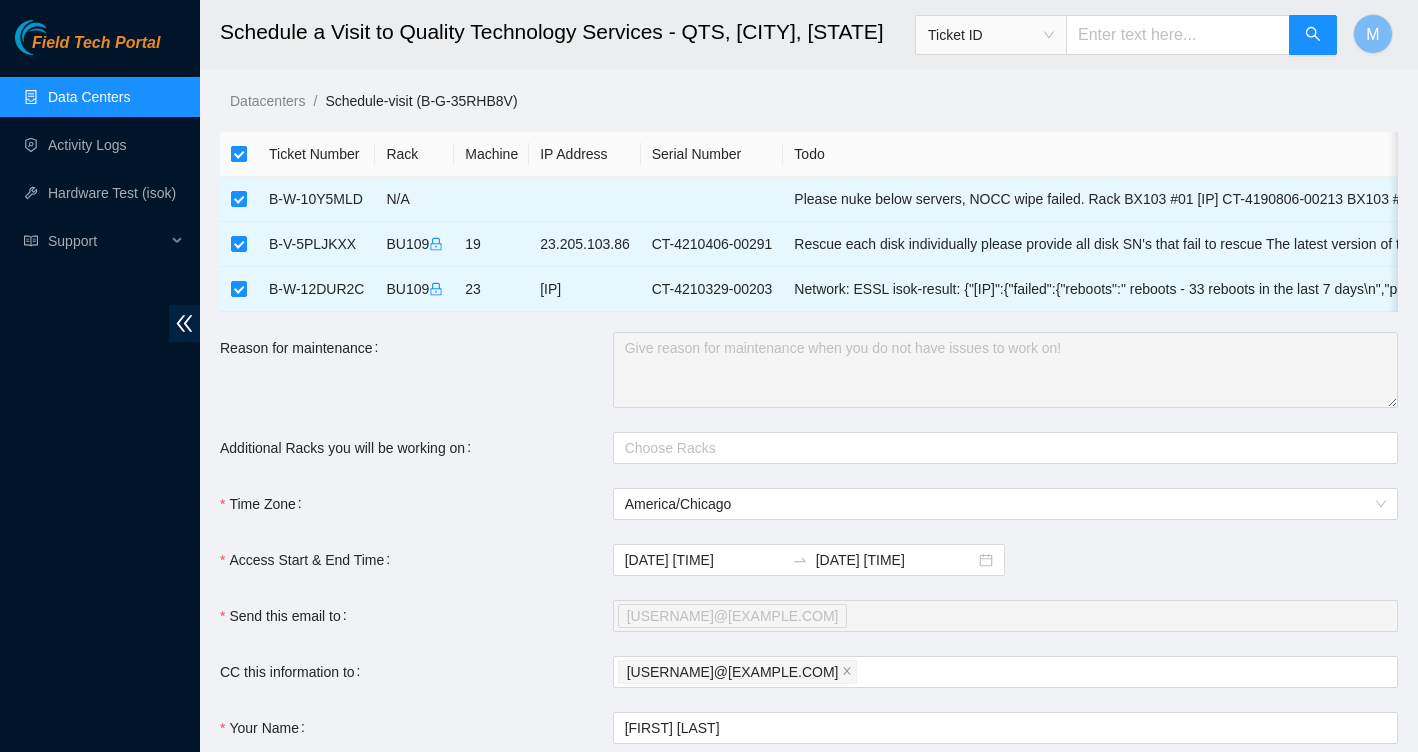 click at bounding box center [239, 154] 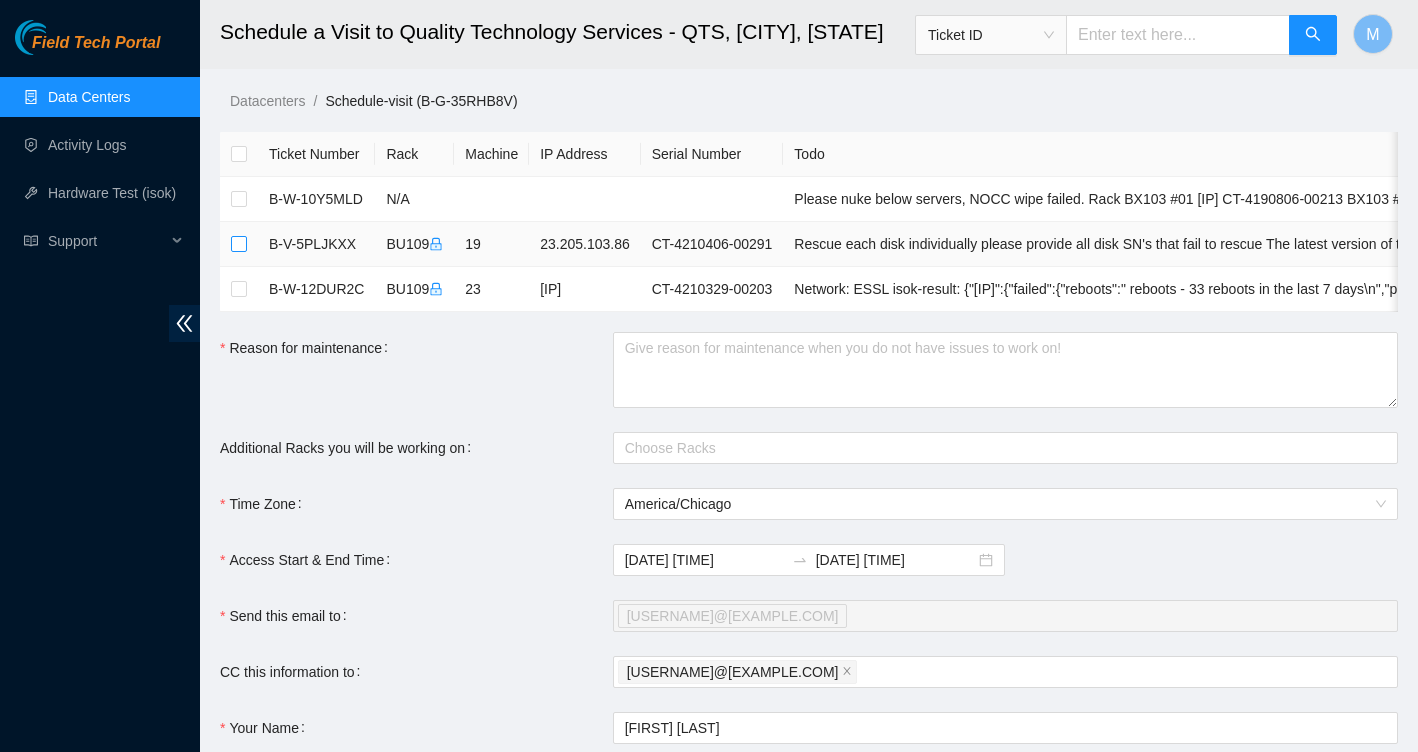 click at bounding box center [239, 244] 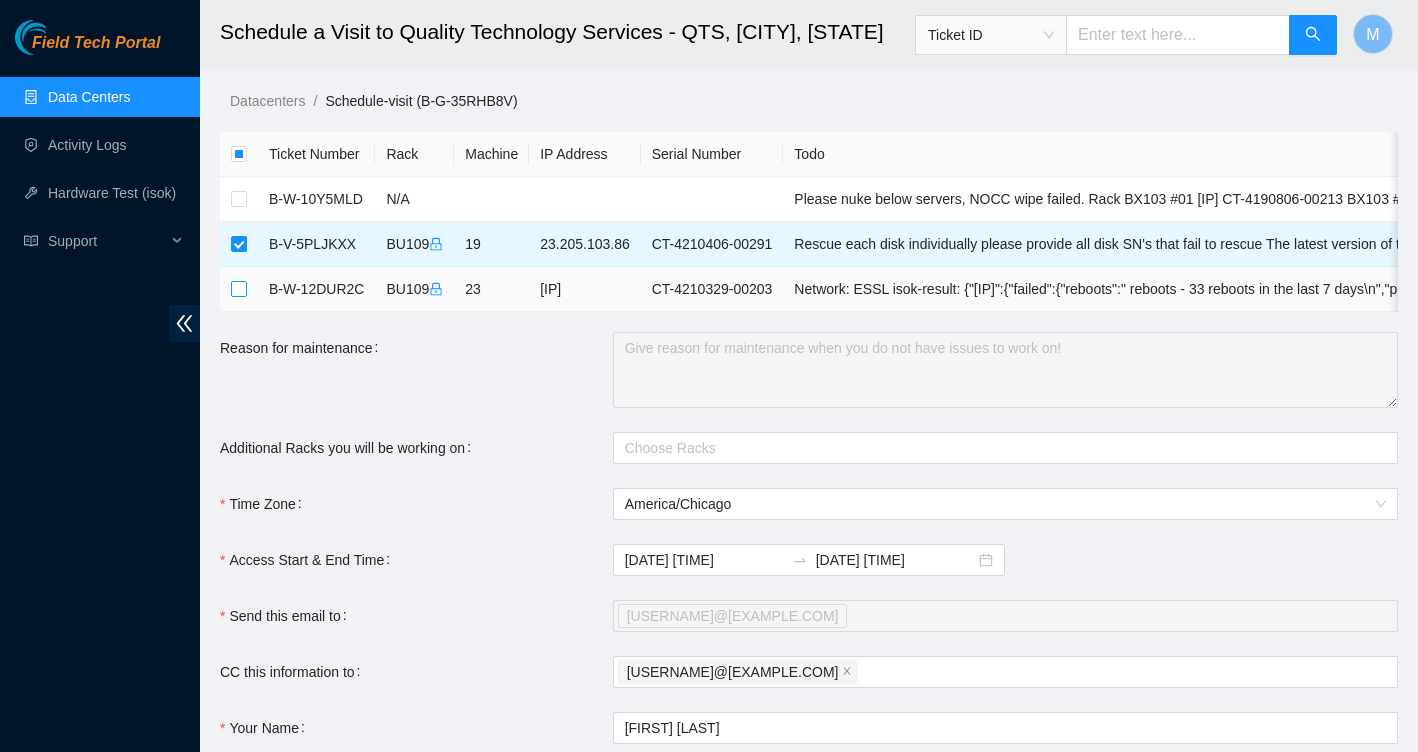 click at bounding box center [239, 289] 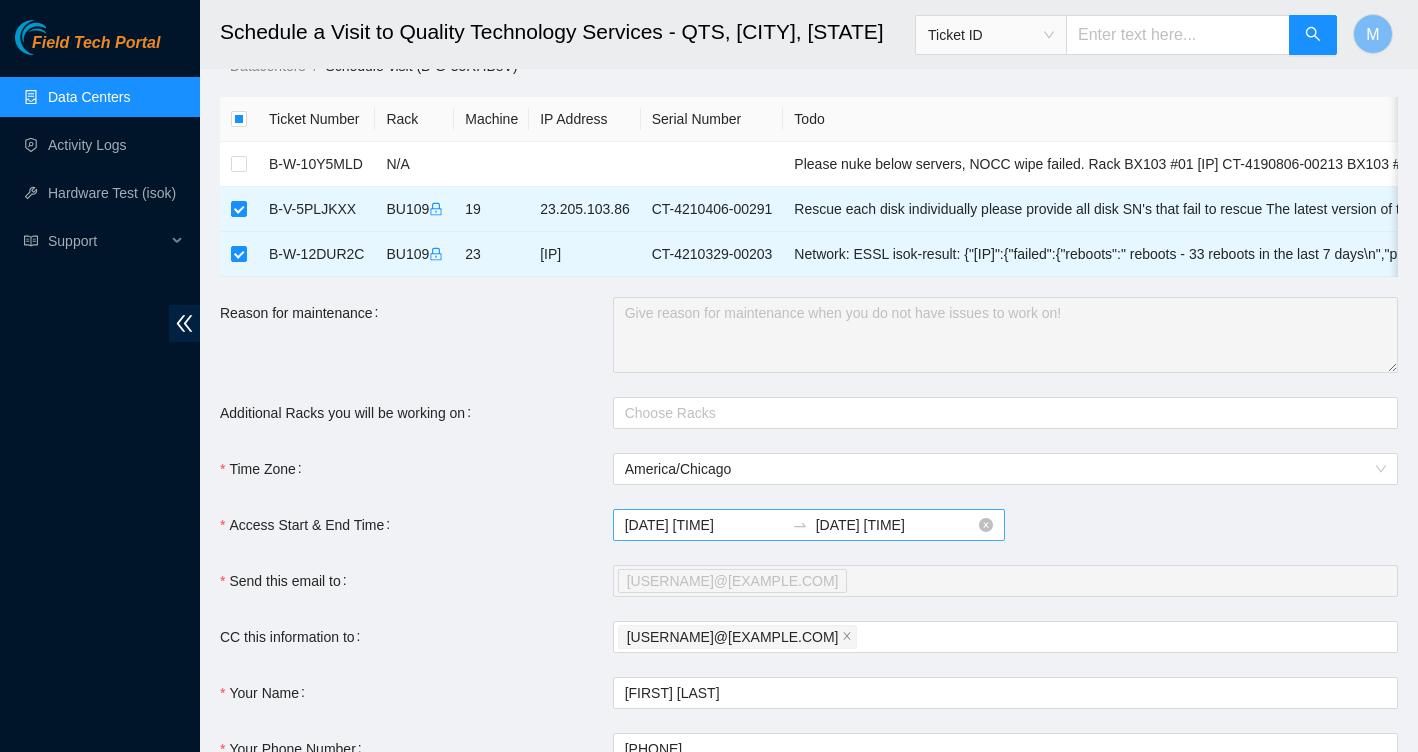 scroll, scrollTop: 47, scrollLeft: 0, axis: vertical 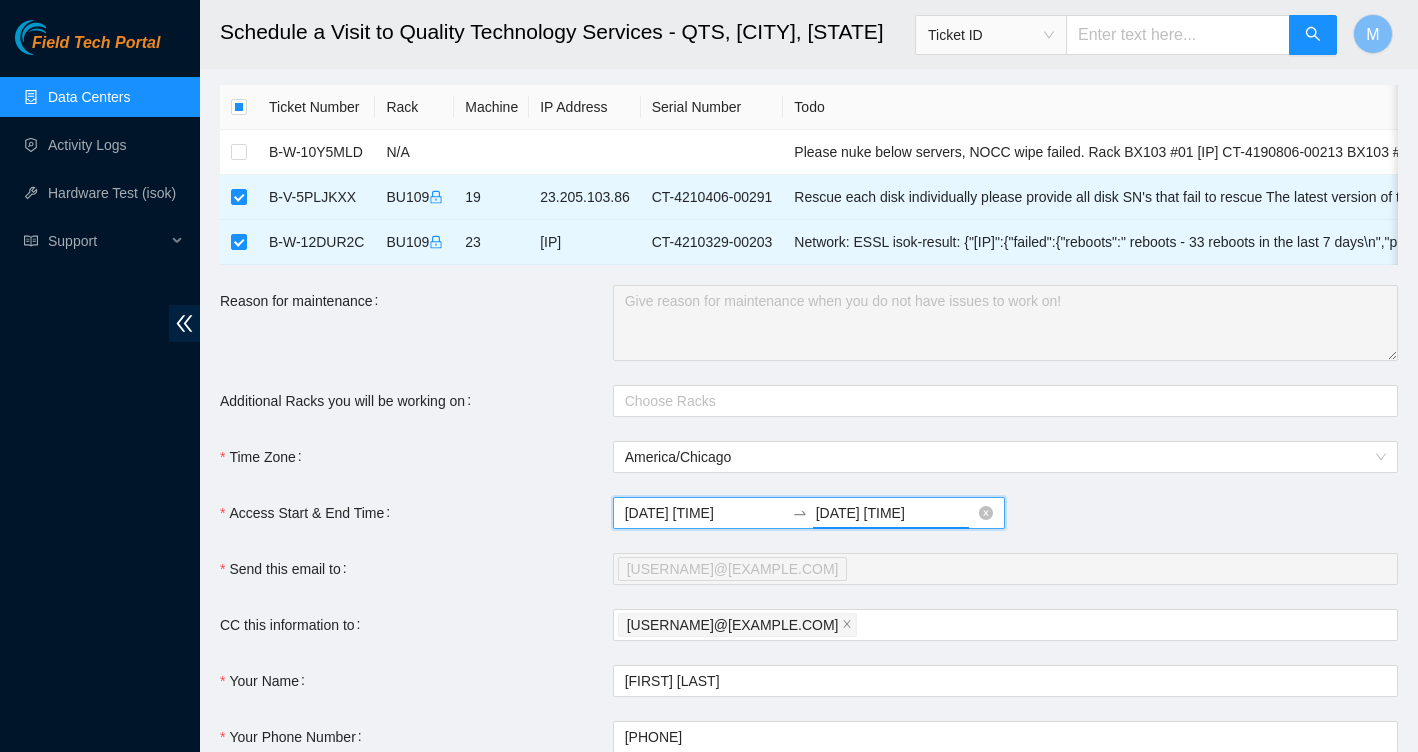 click on "2025-07-18 07:25" at bounding box center (895, 513) 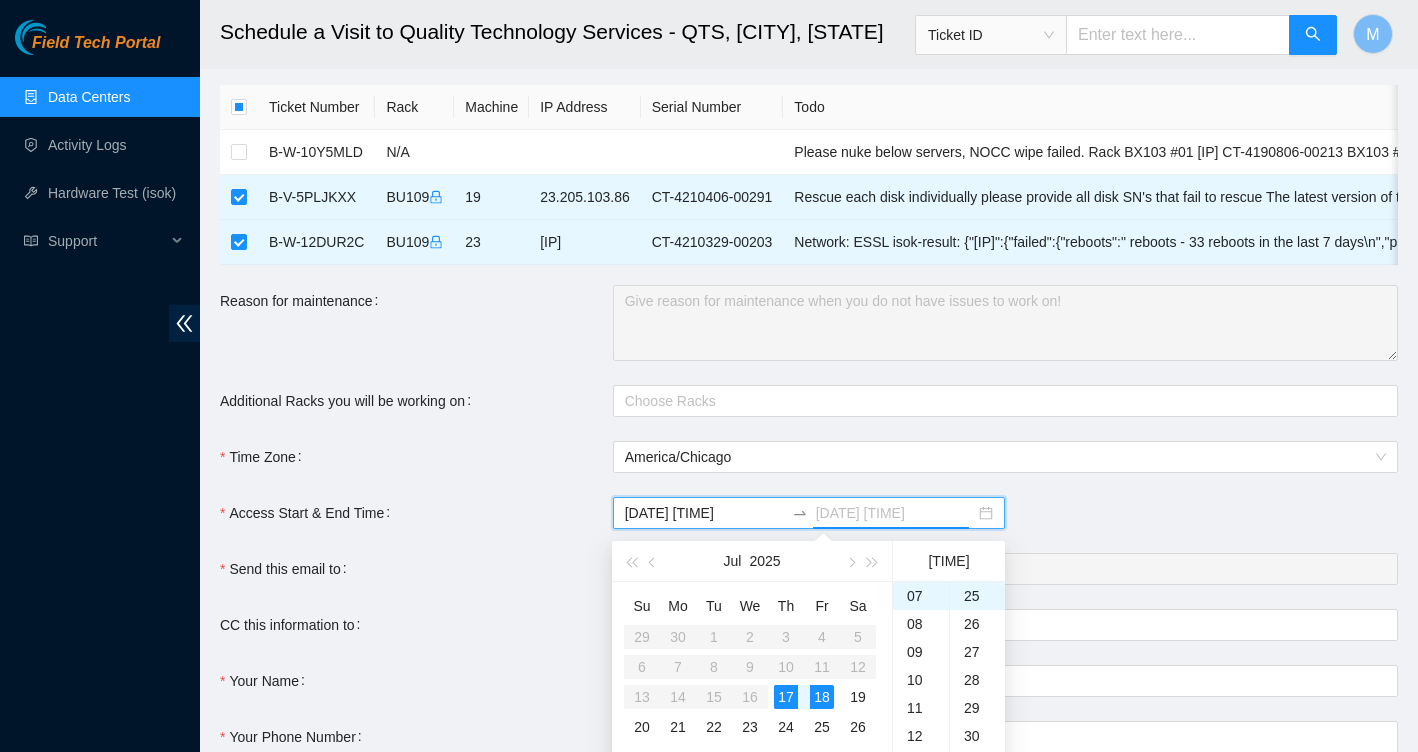 click on "17" at bounding box center [786, 697] 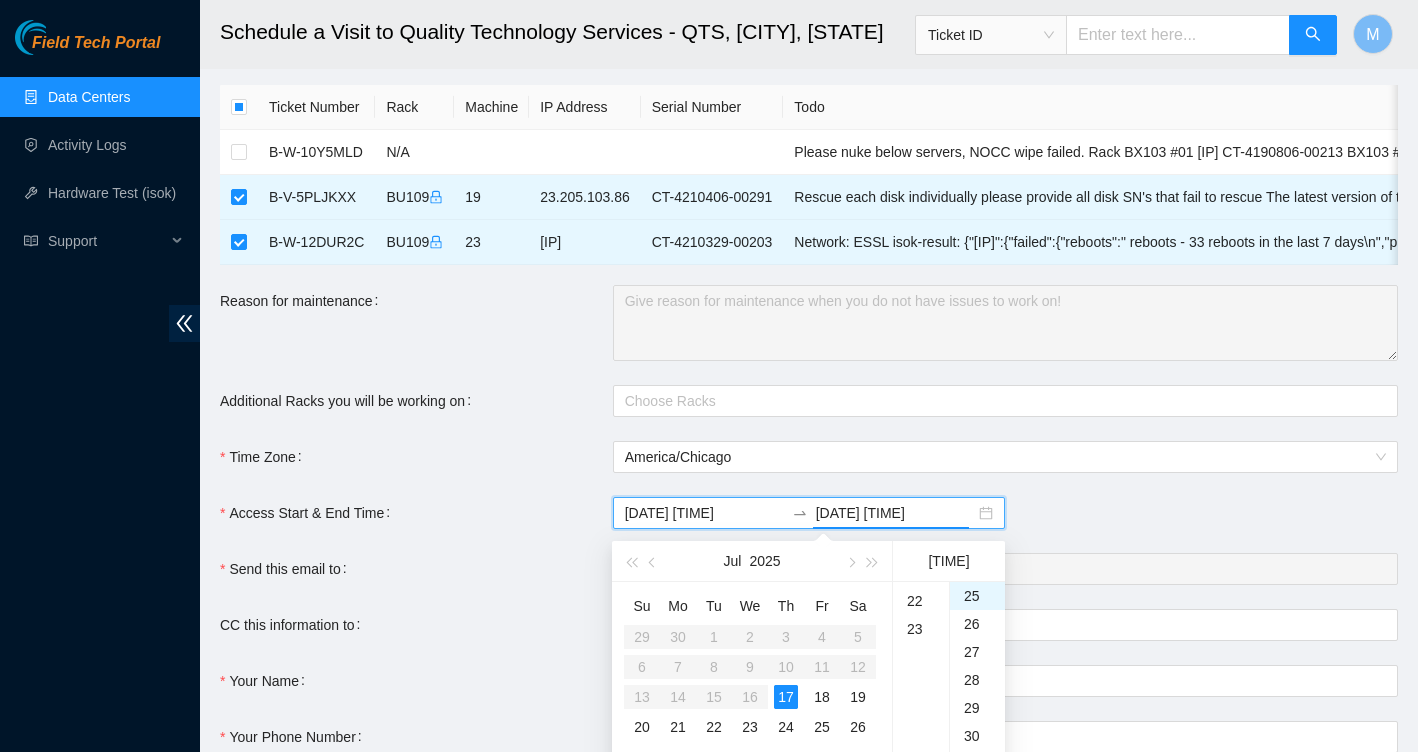scroll, scrollTop: 629, scrollLeft: 0, axis: vertical 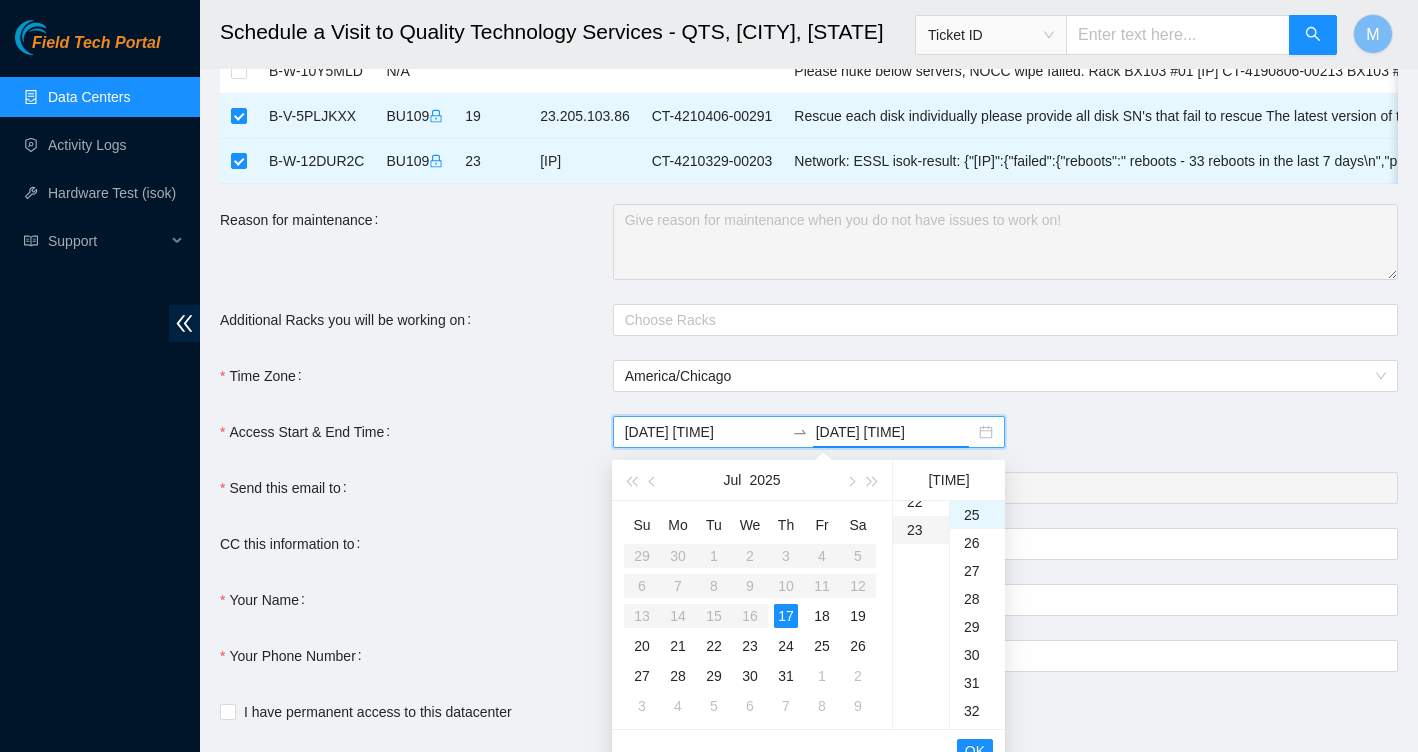 click on "23" at bounding box center (921, 530) 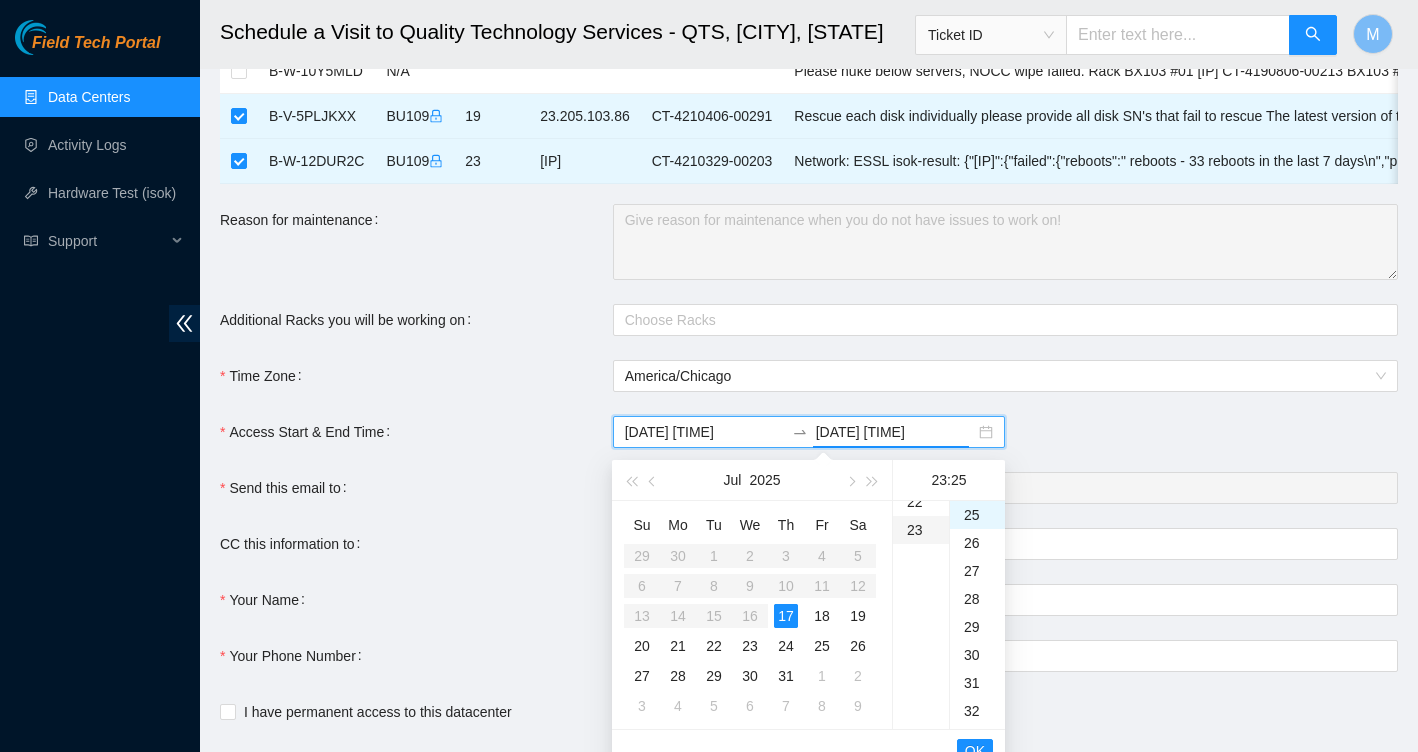 scroll, scrollTop: 642, scrollLeft: 0, axis: vertical 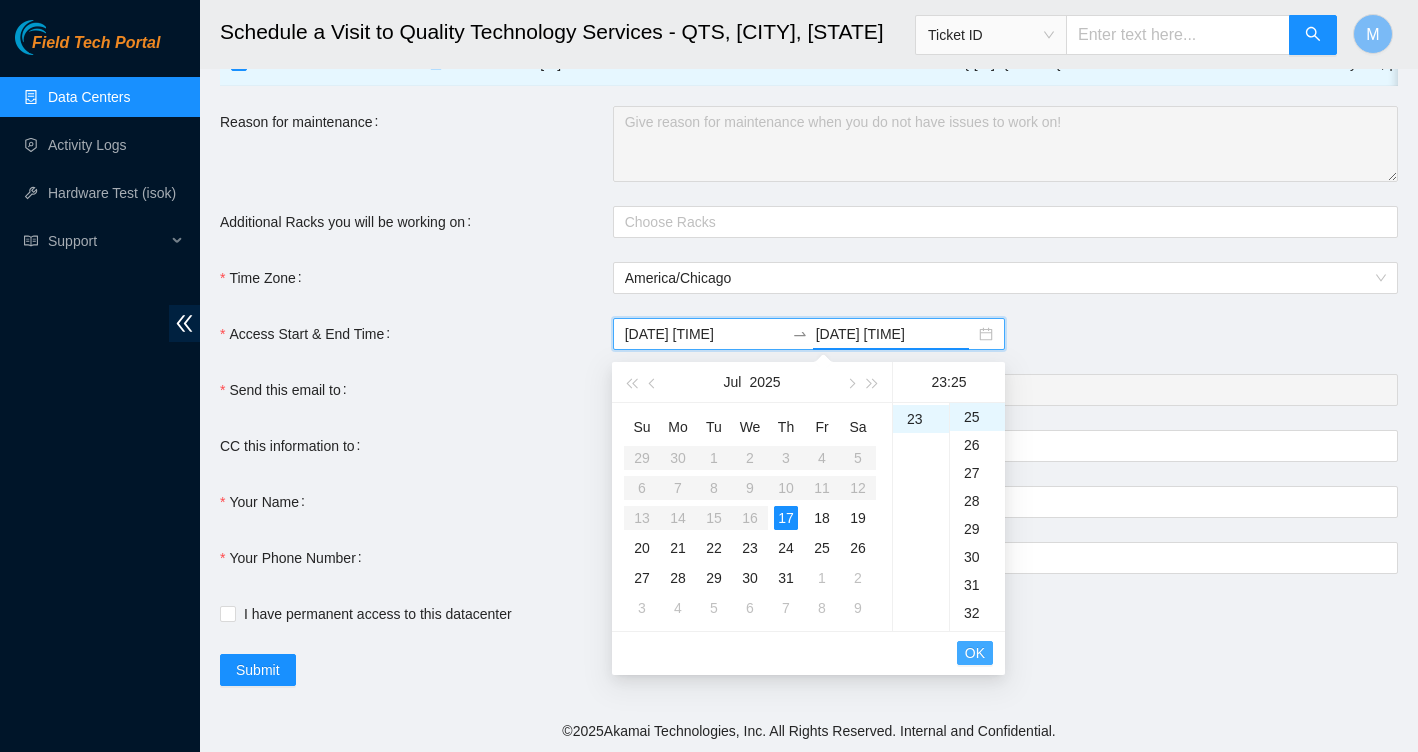 click on "OK" at bounding box center [975, 653] 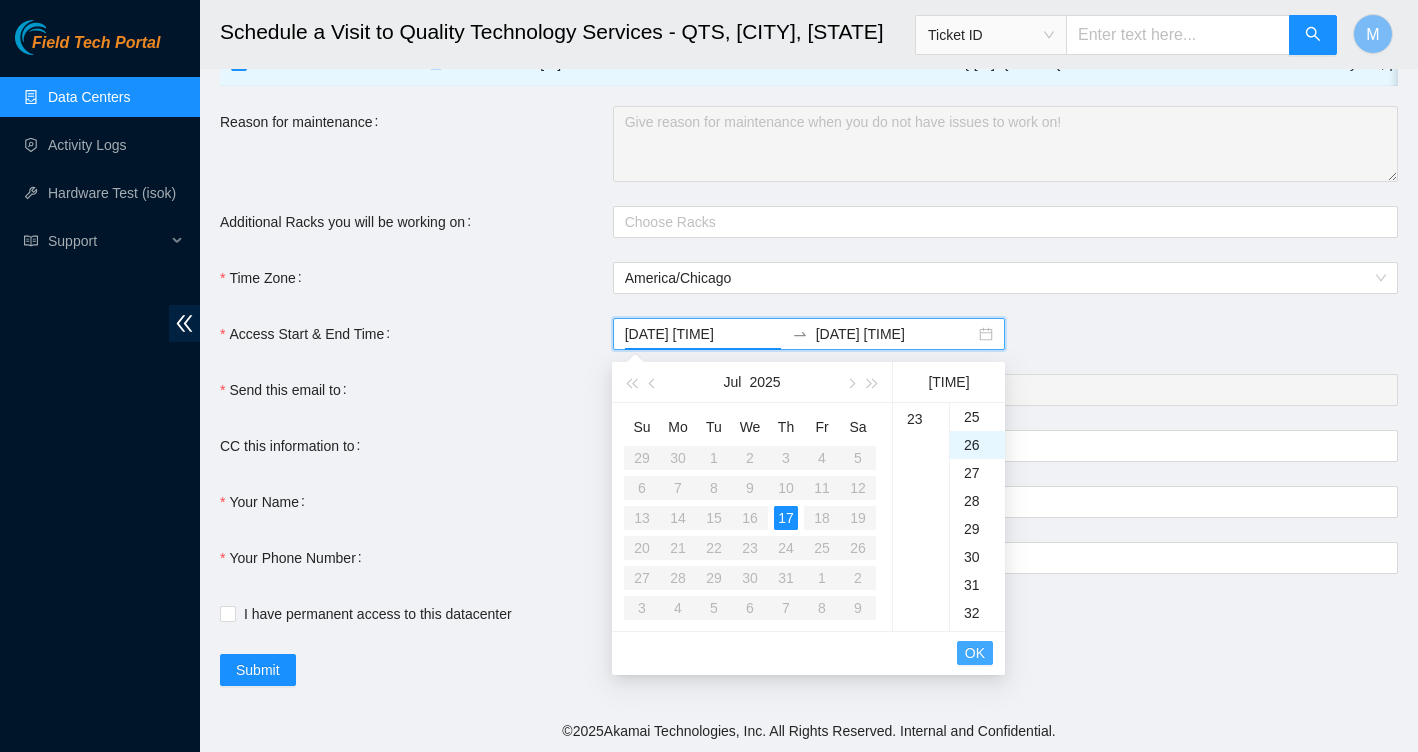 scroll, scrollTop: 196, scrollLeft: 0, axis: vertical 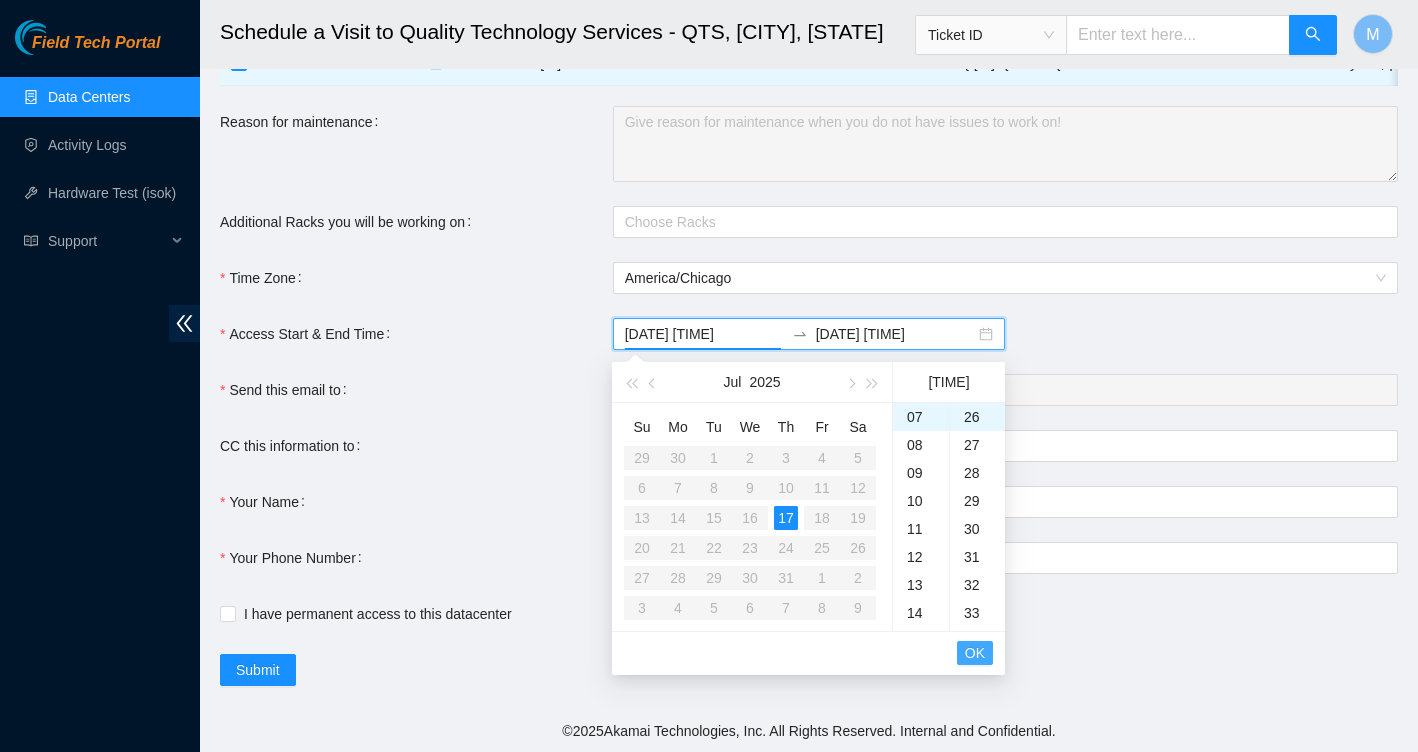 click on "OK" at bounding box center [975, 653] 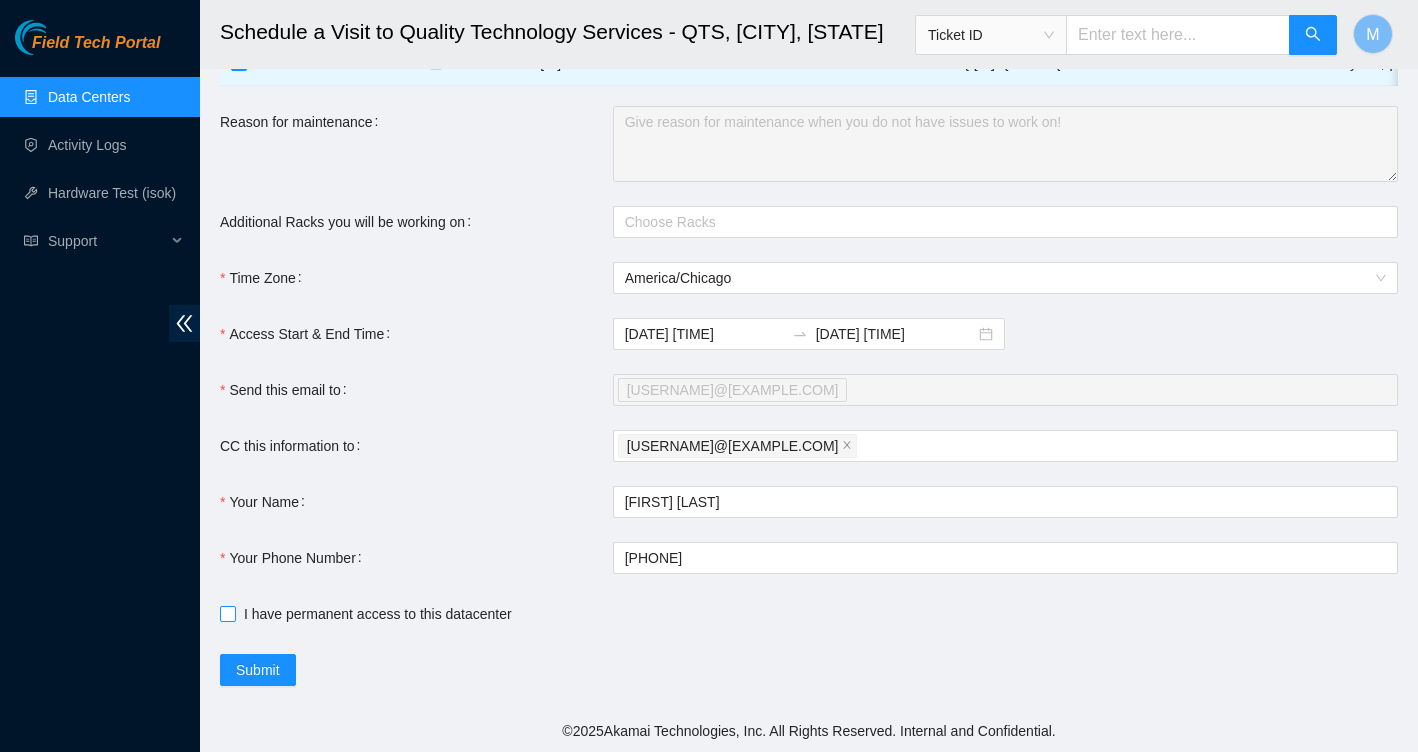 click at bounding box center [228, 614] 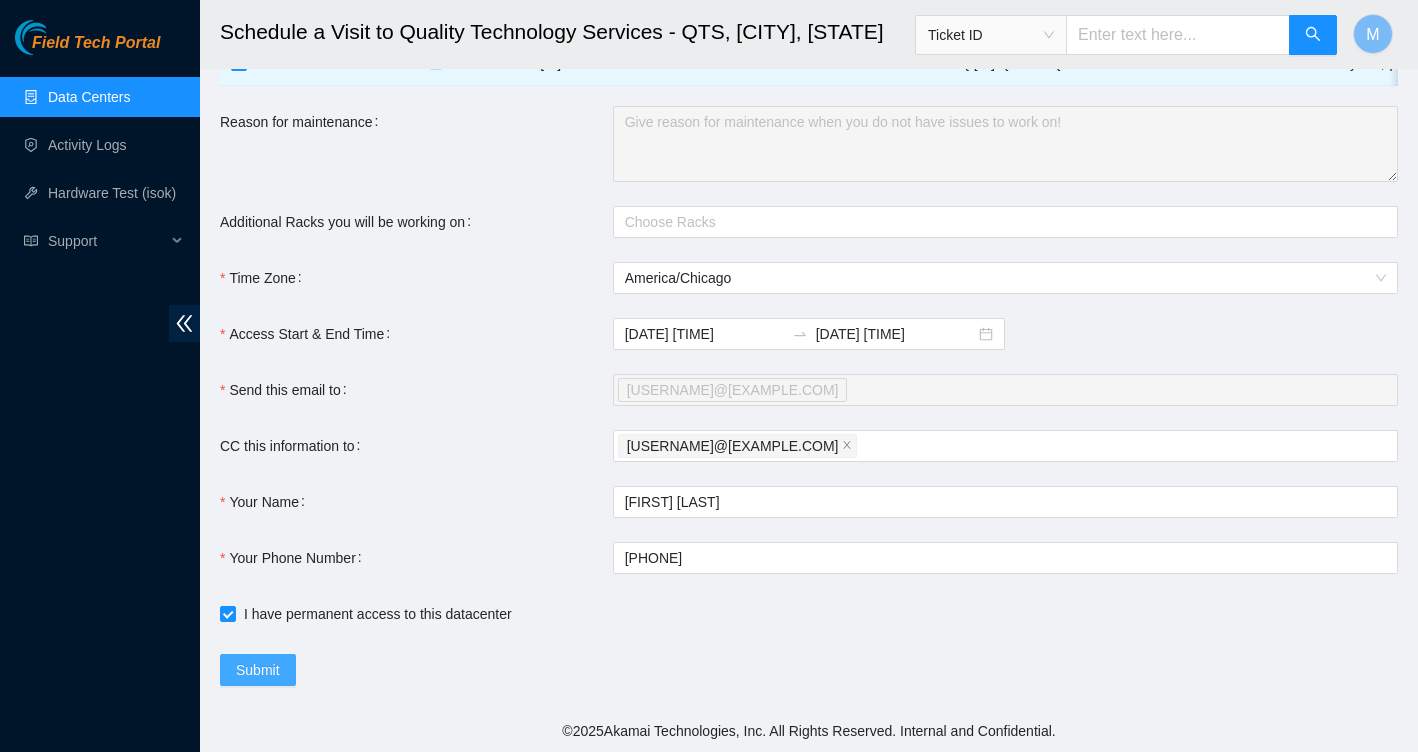 click on "Submit" at bounding box center (258, 670) 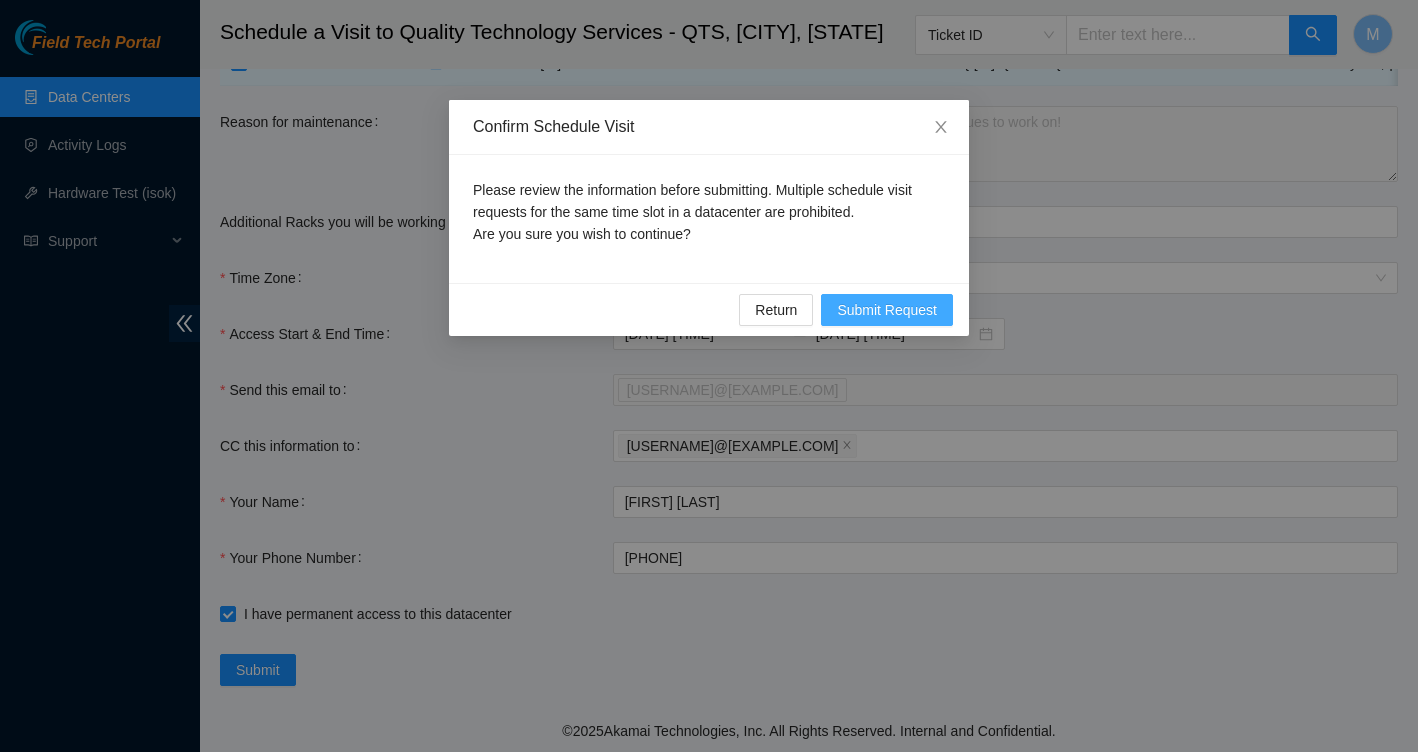 click on "Submit Request" at bounding box center [887, 310] 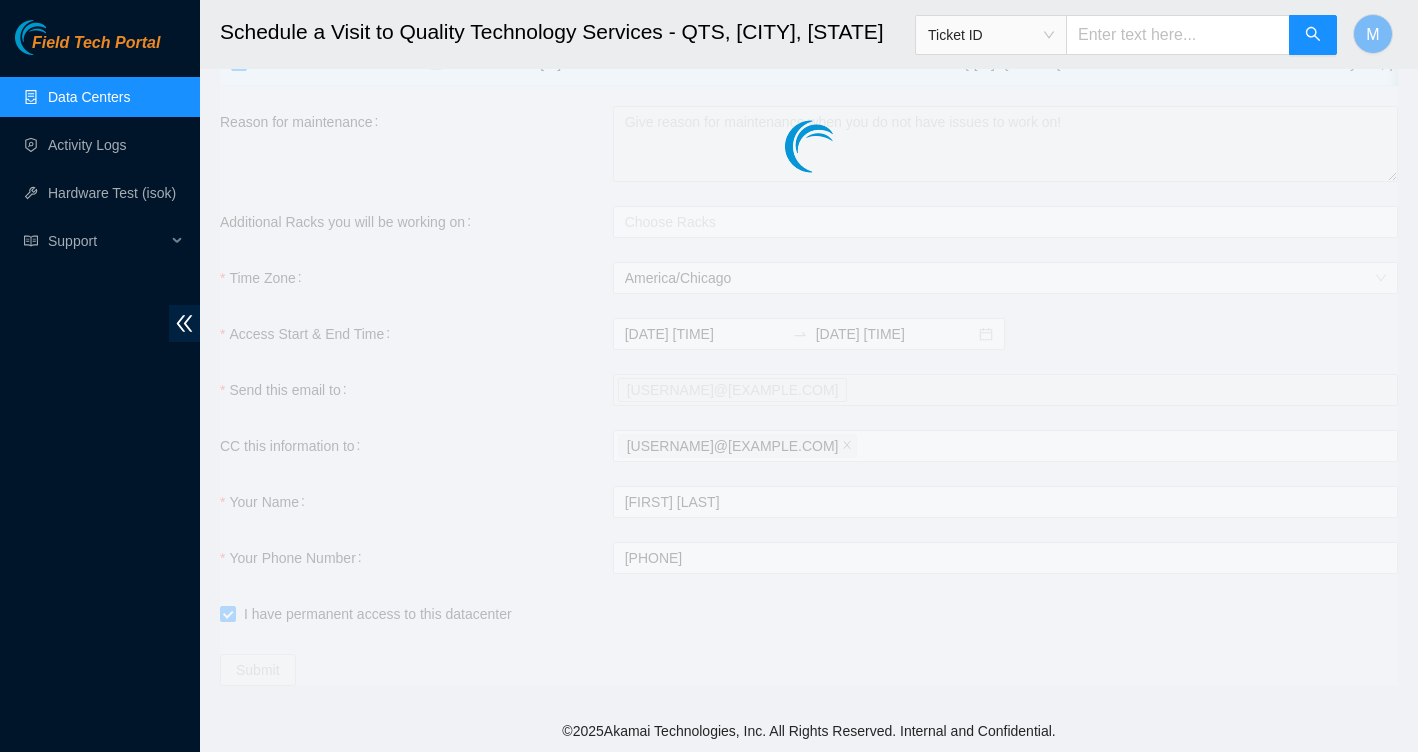 type 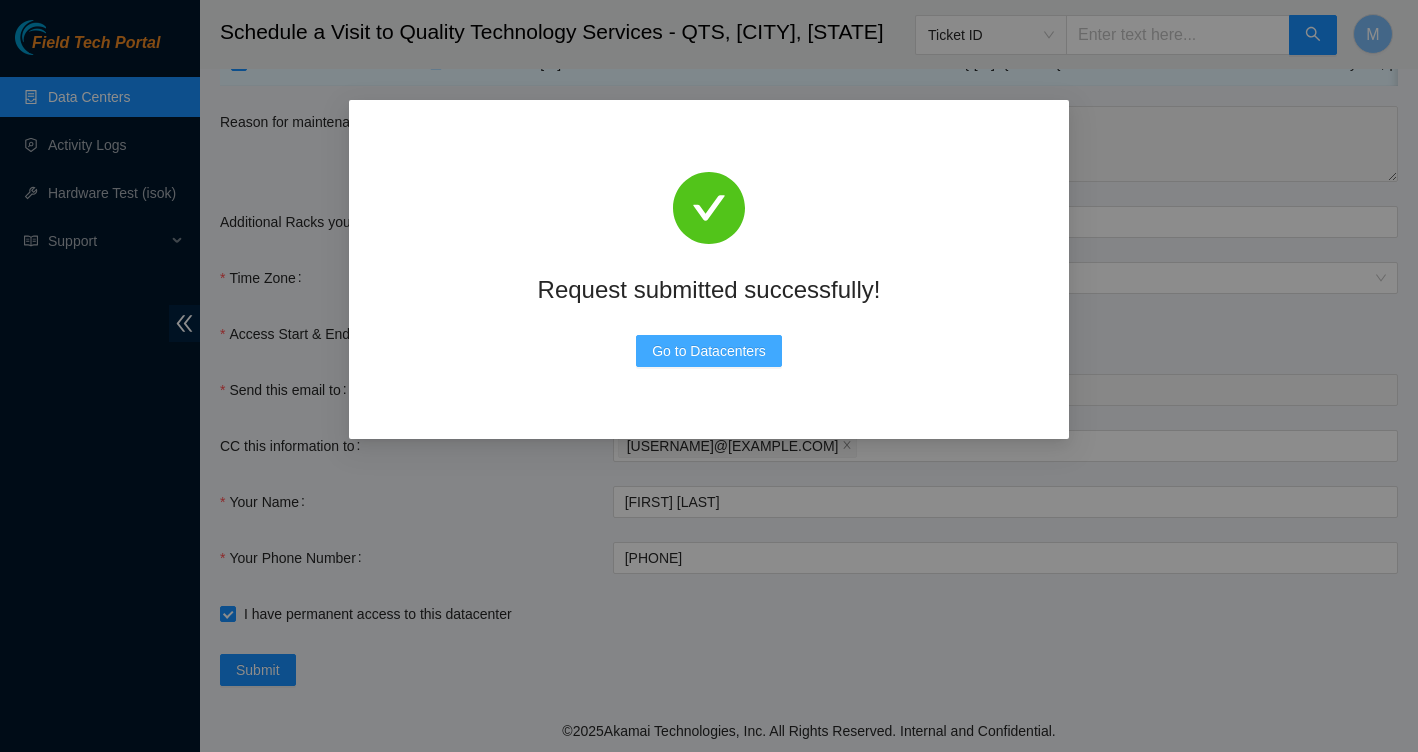 click on "Go to Datacenters" at bounding box center (709, 351) 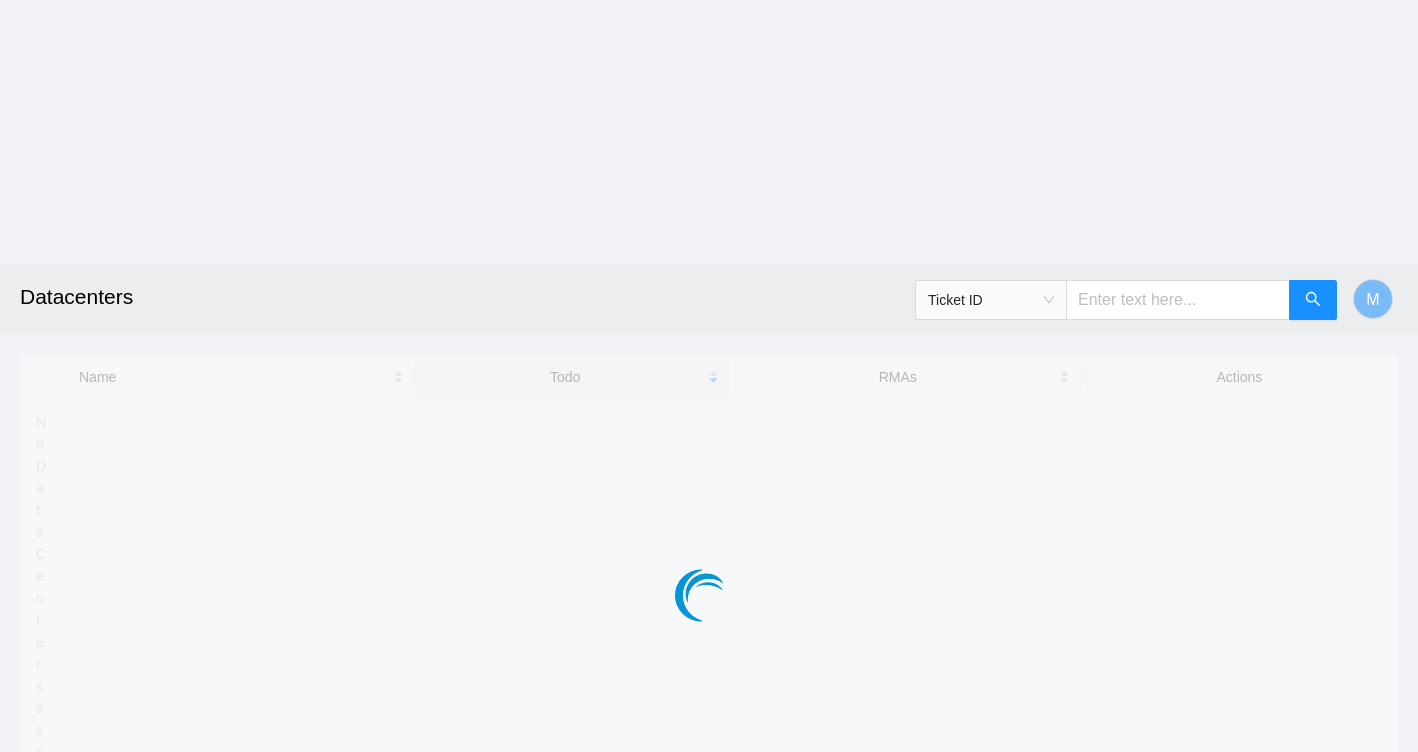 scroll, scrollTop: 0, scrollLeft: 0, axis: both 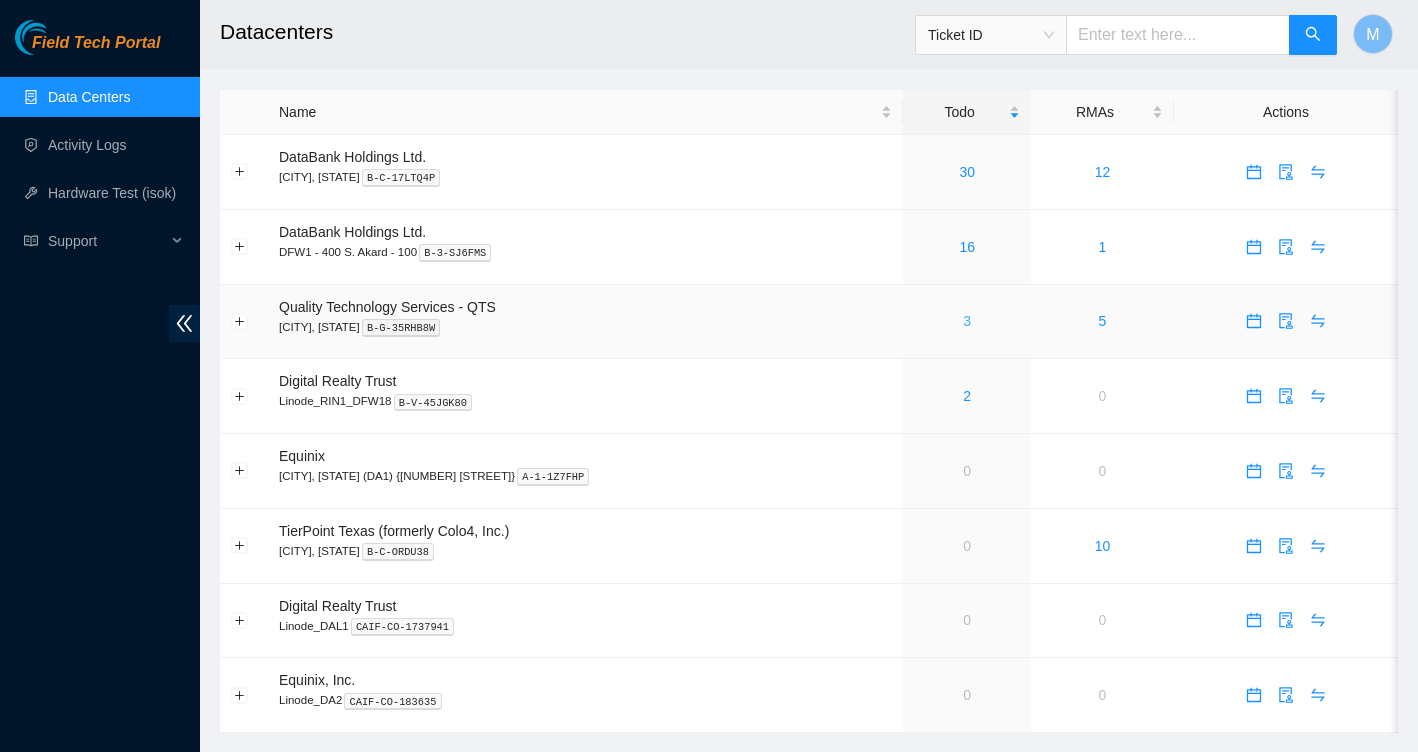 click on "3" at bounding box center (967, 321) 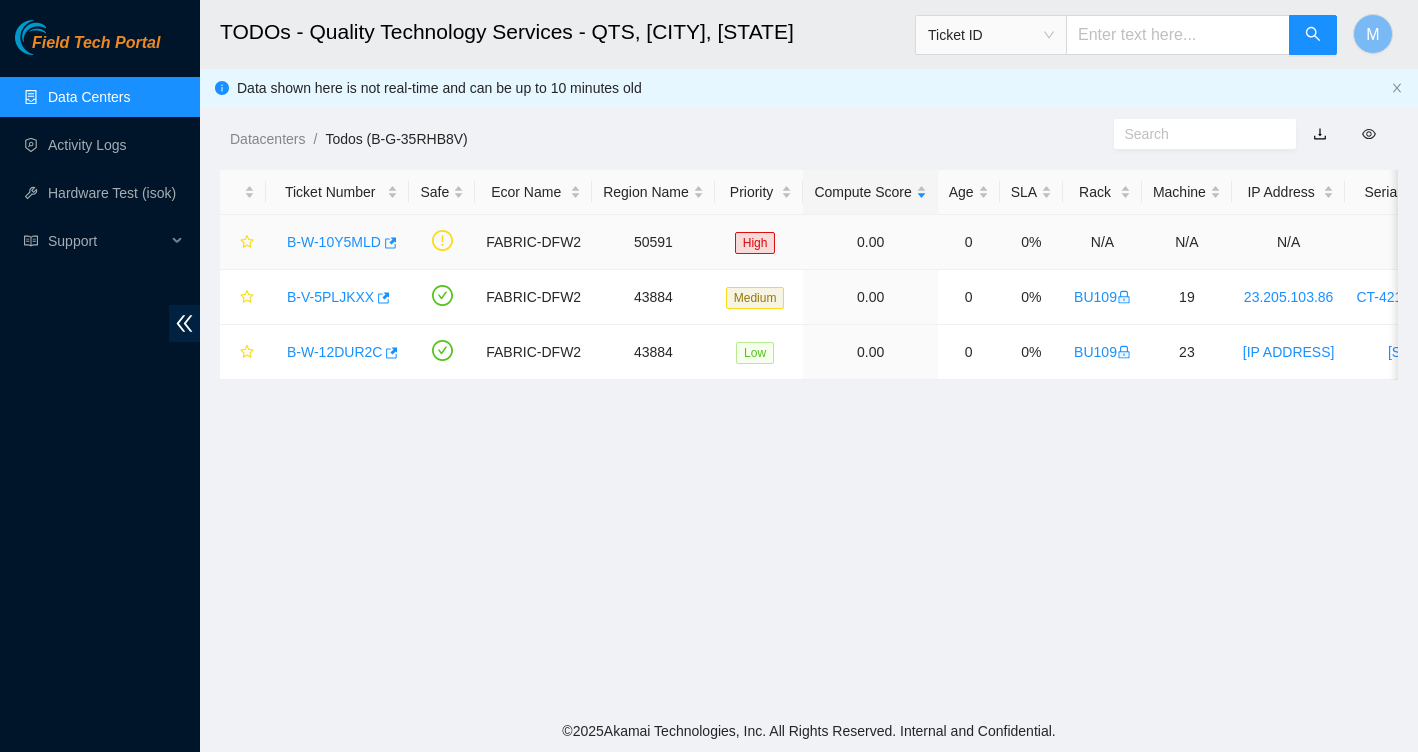 click on "B-W-10Y5MLD" at bounding box center [334, 242] 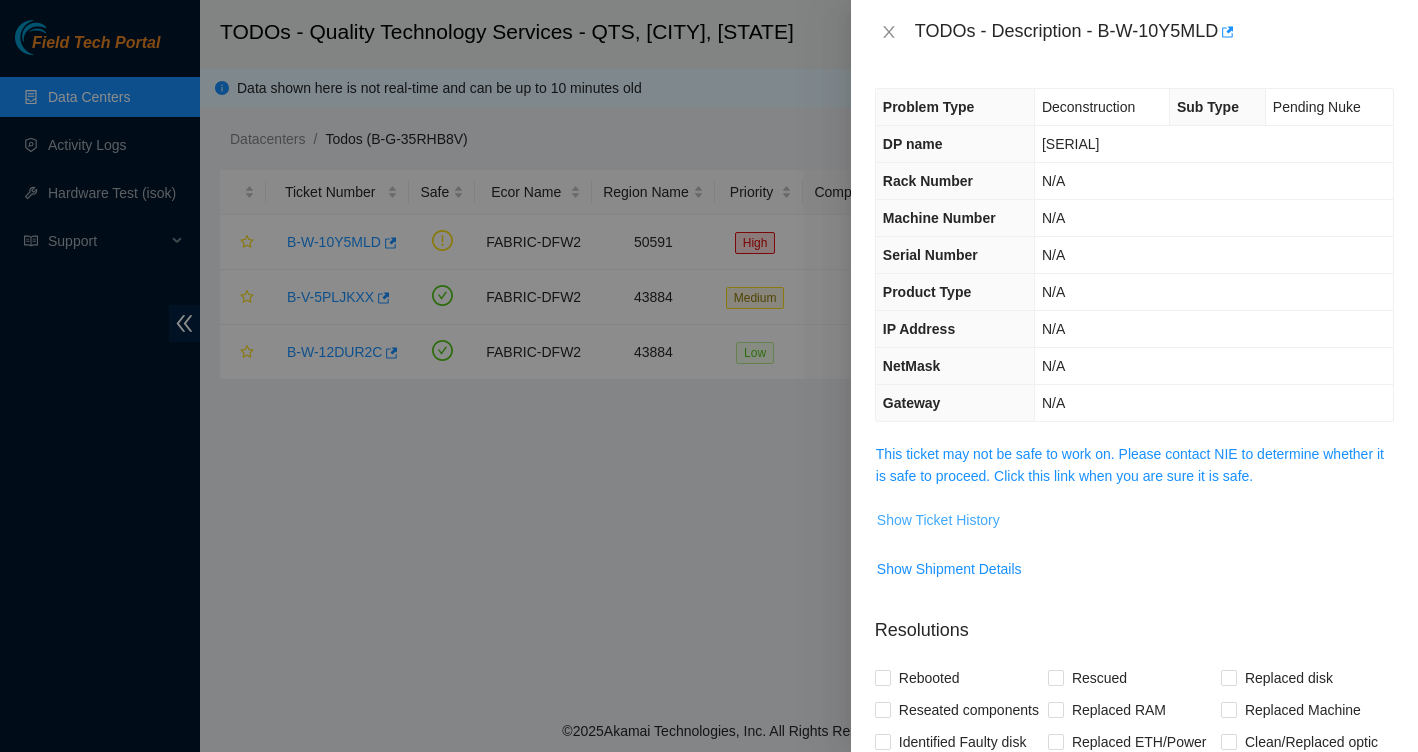 click on "Show Ticket History" at bounding box center (938, 520) 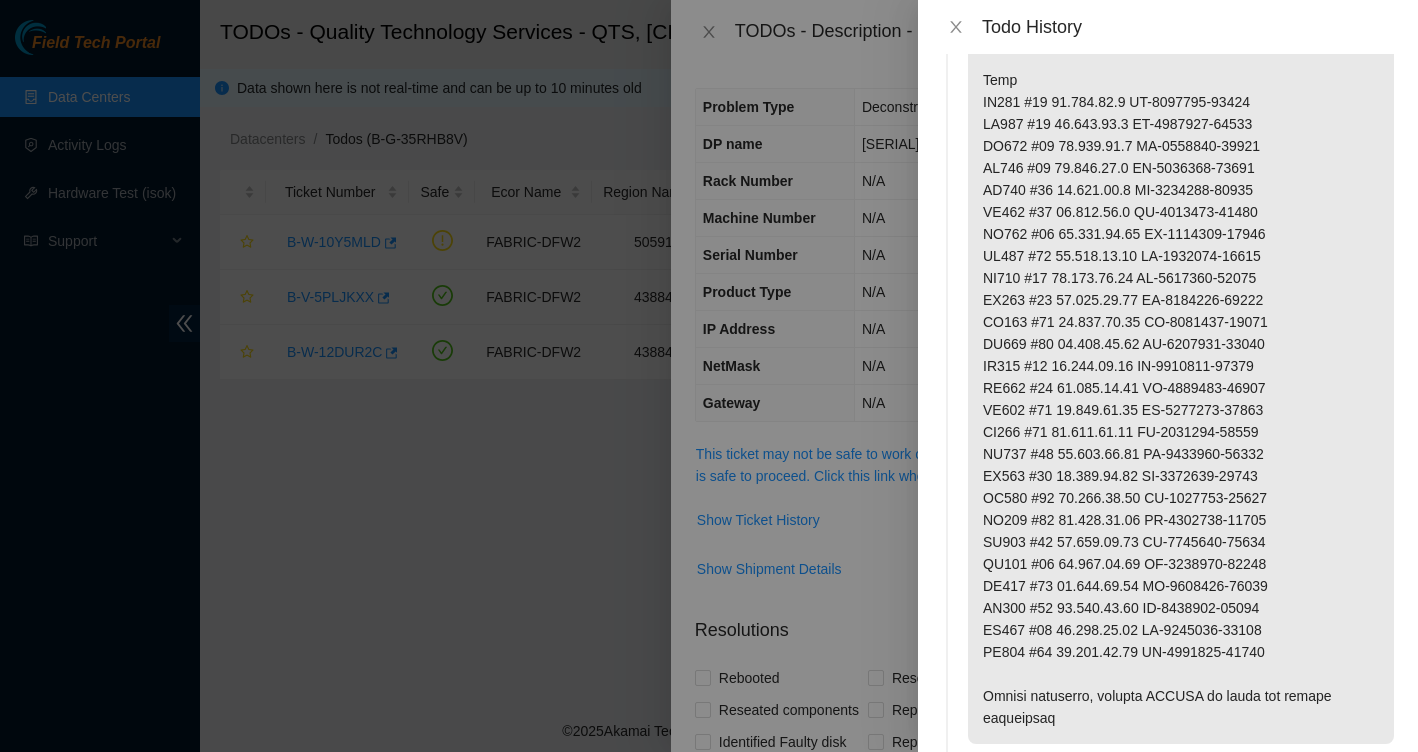 scroll, scrollTop: 75, scrollLeft: 0, axis: vertical 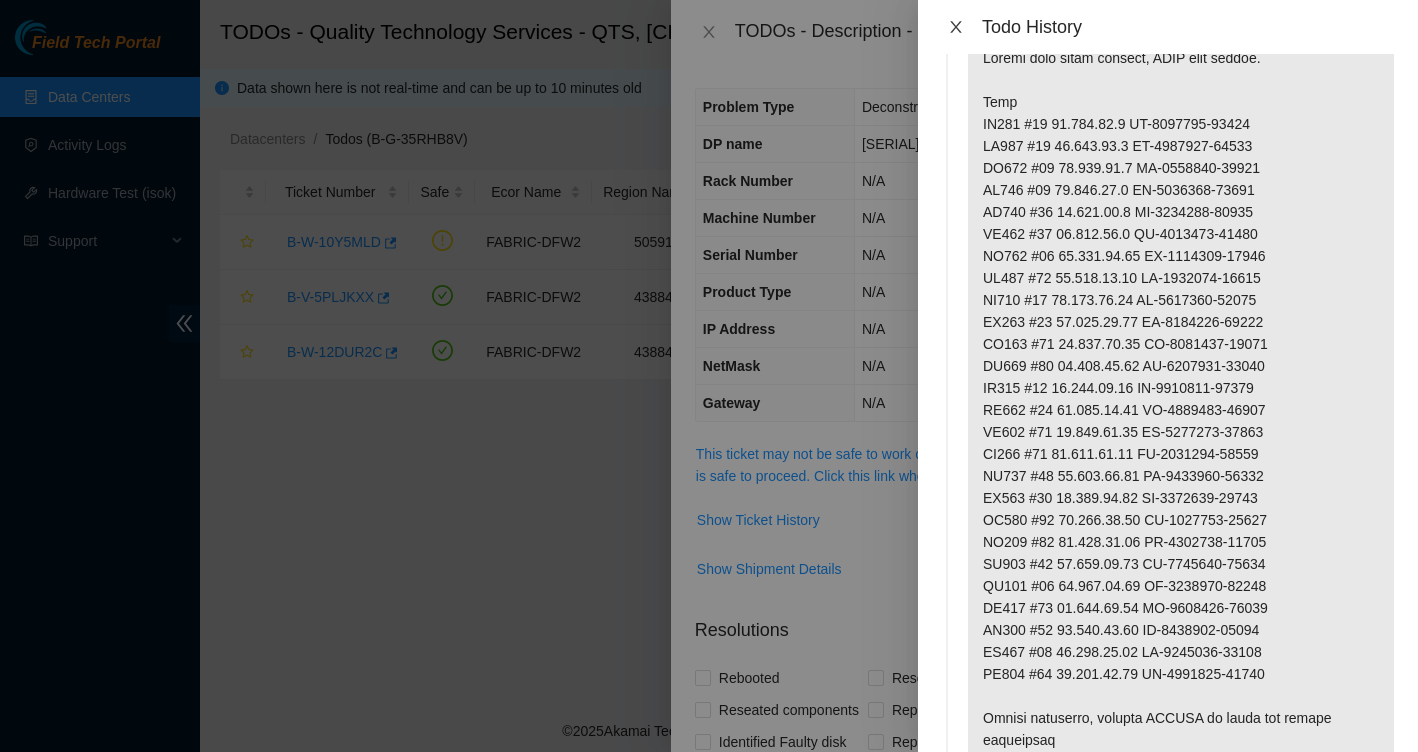 click 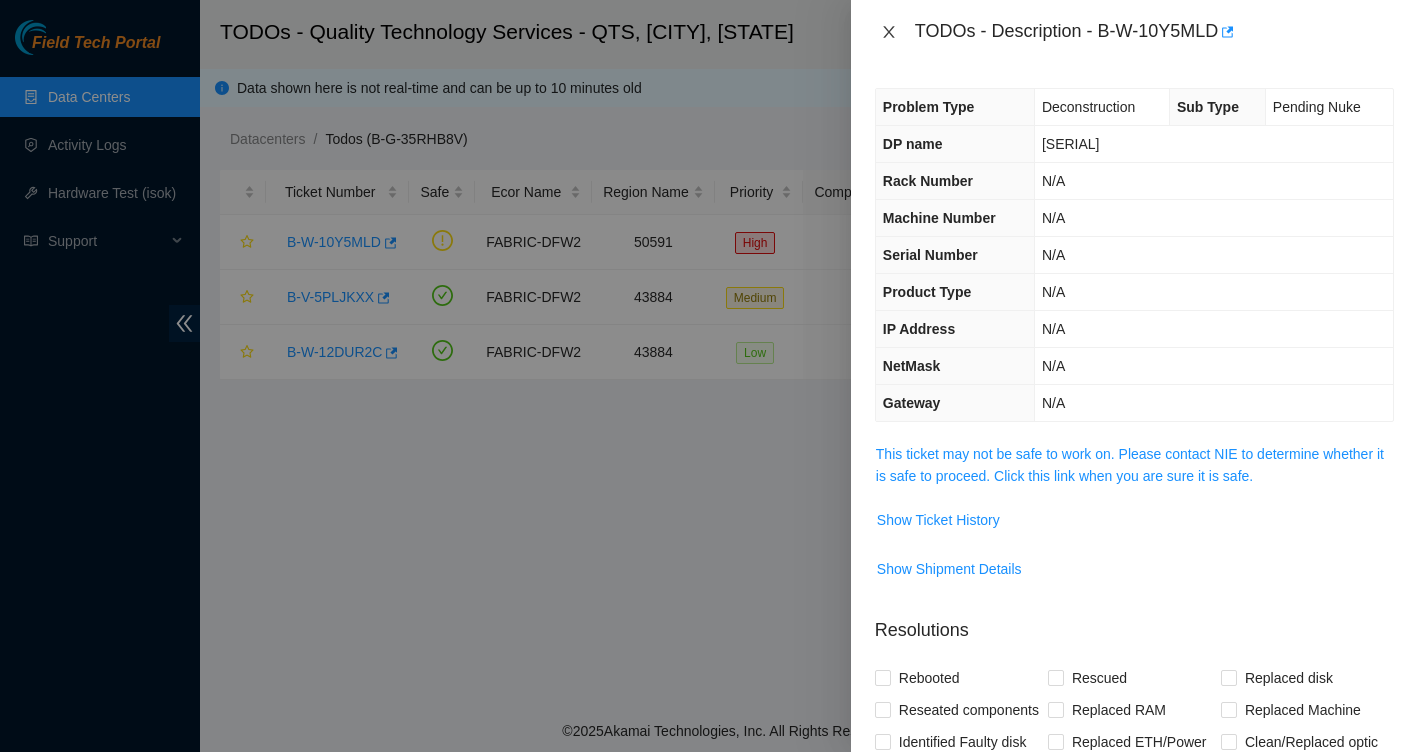 click 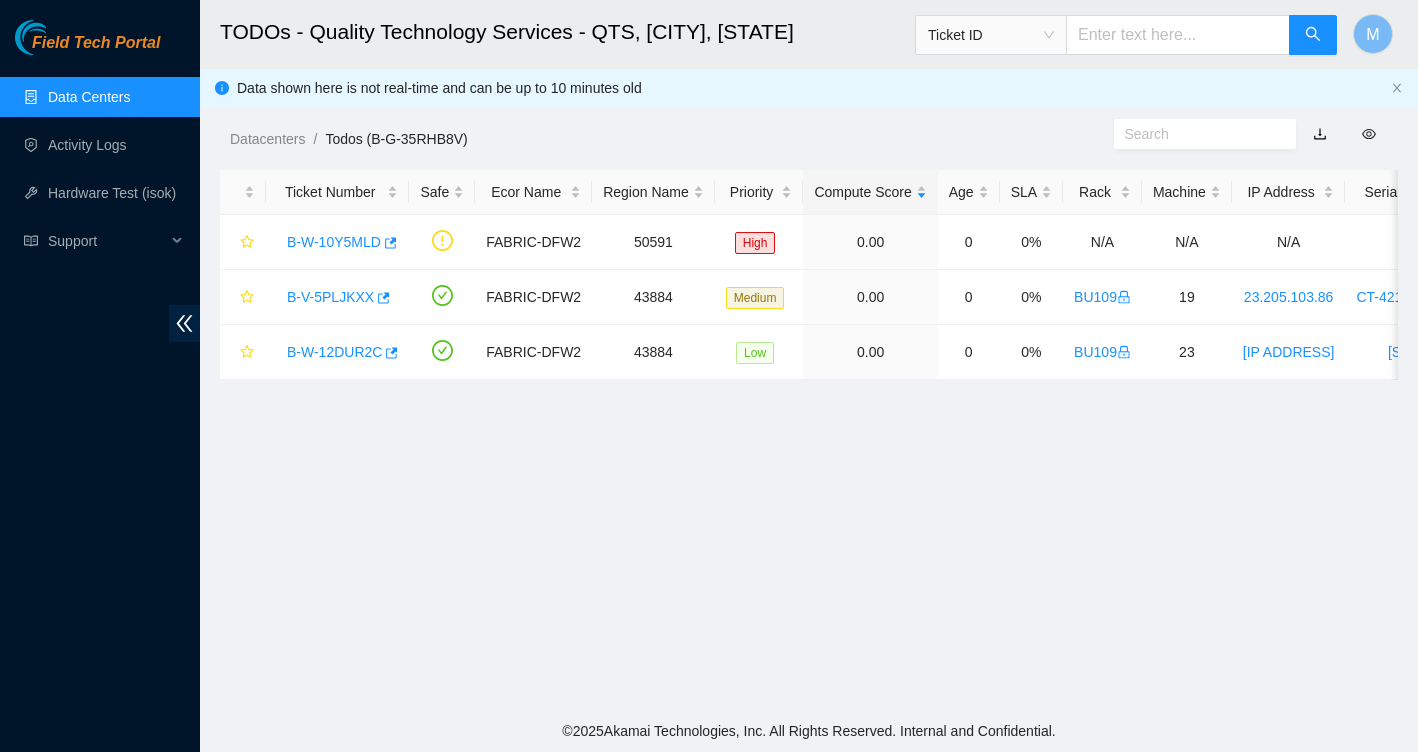 click on "Data Centers" at bounding box center (89, 97) 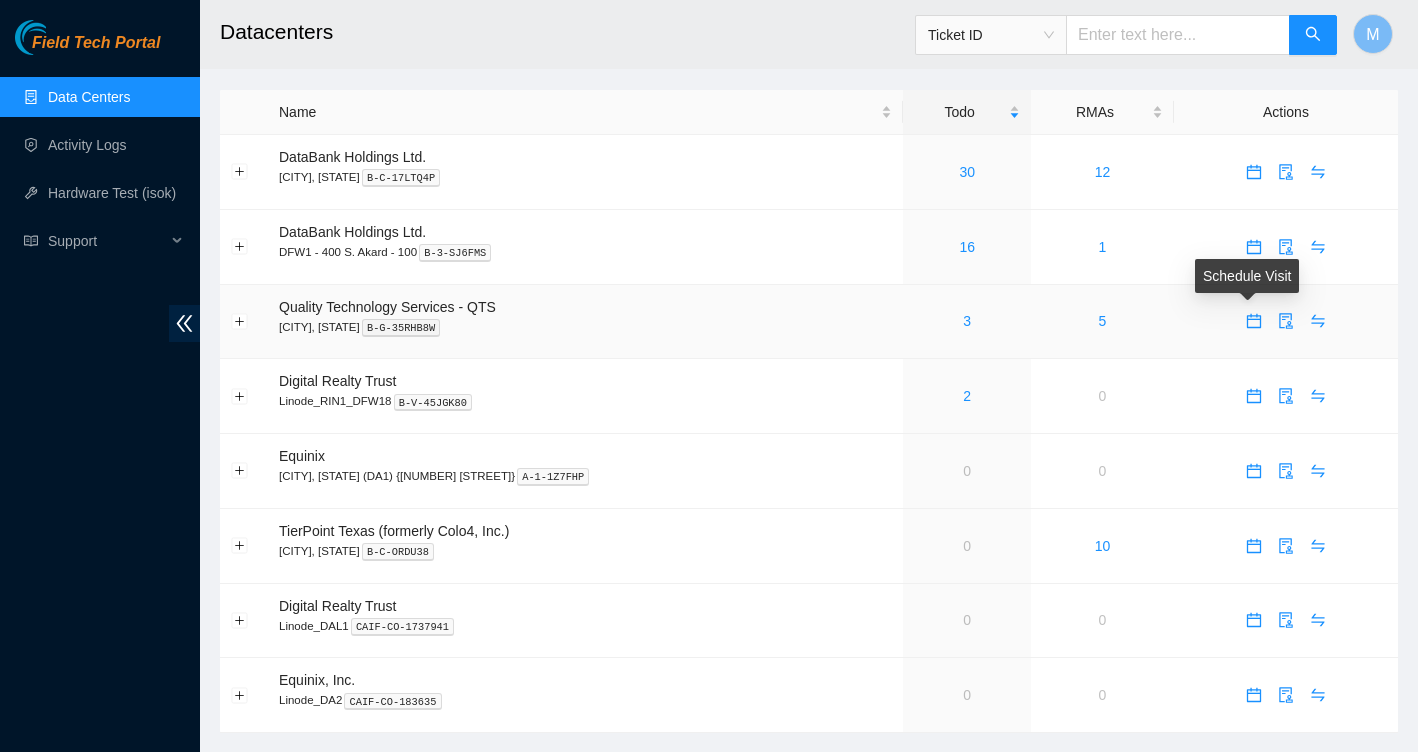 click 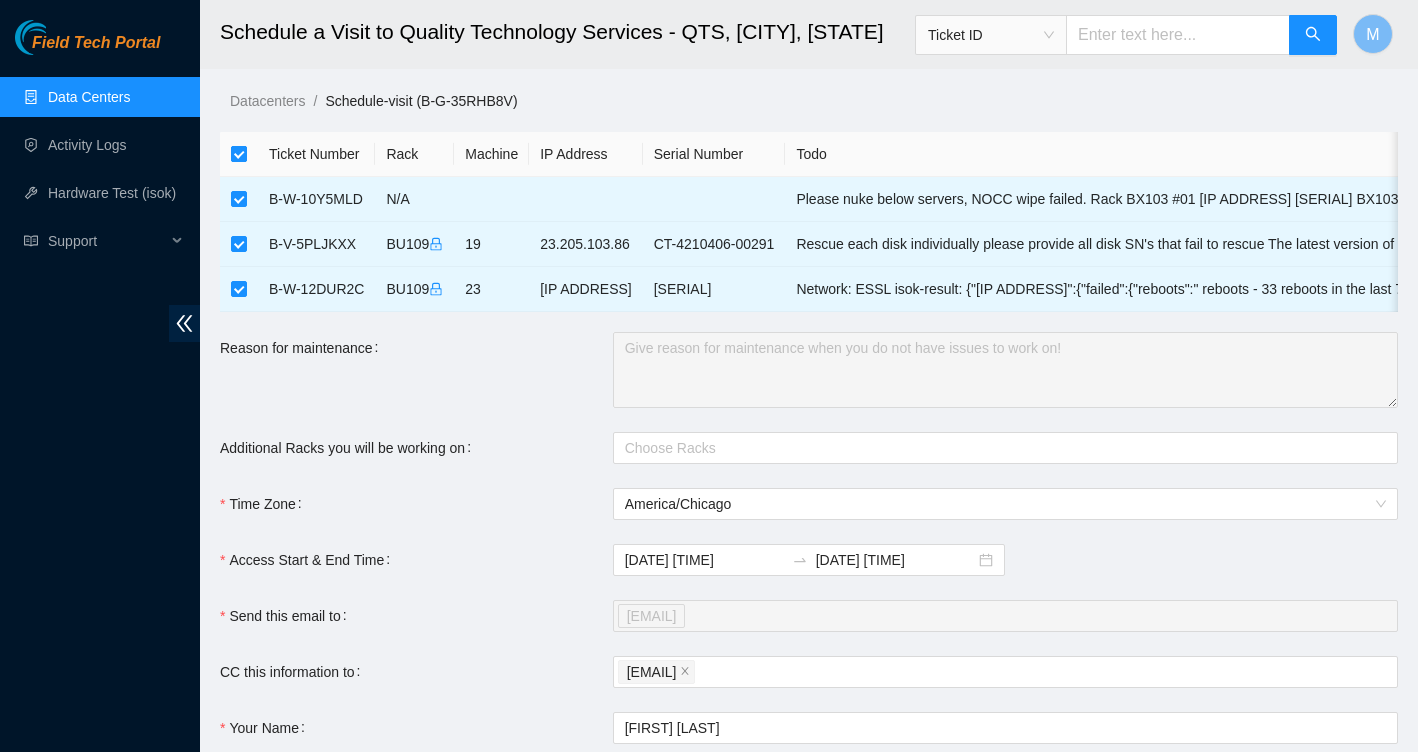 click at bounding box center [239, 154] 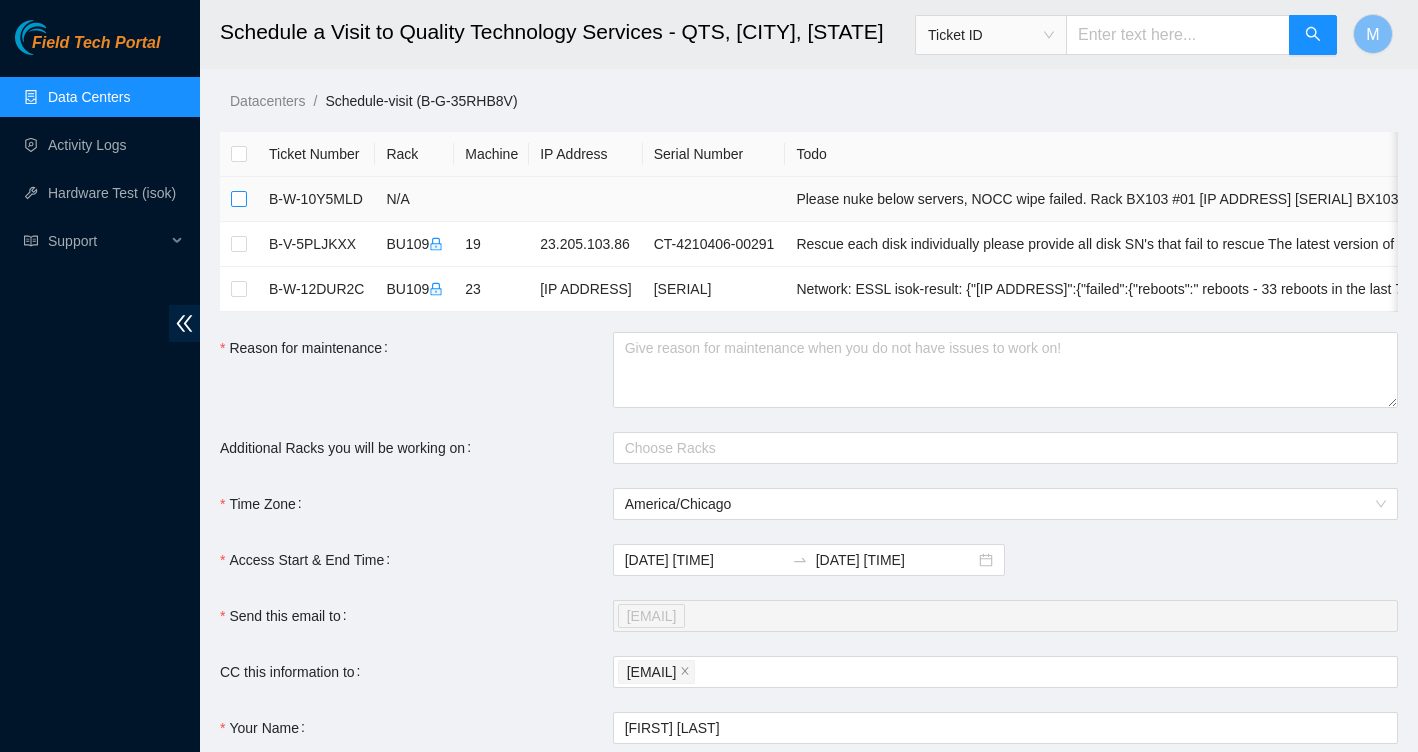 click at bounding box center (239, 199) 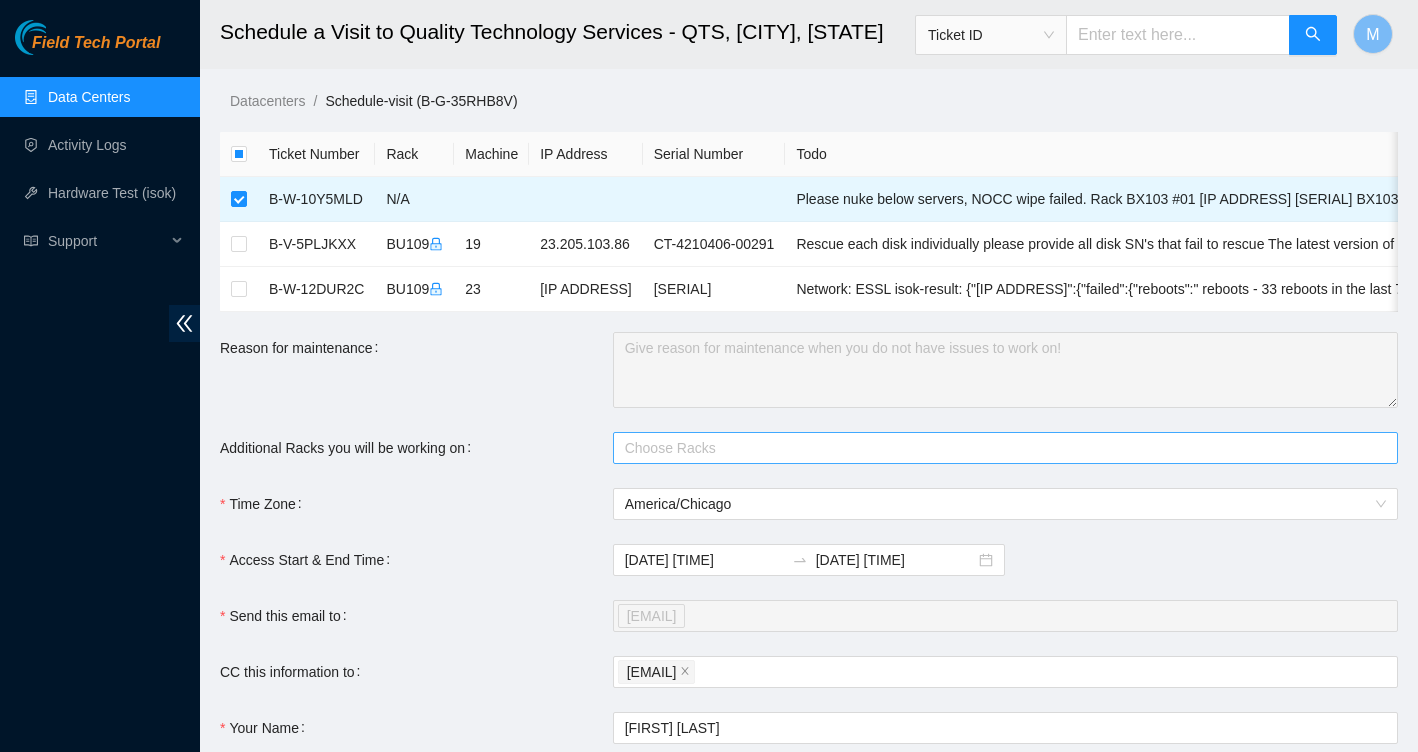 click at bounding box center (995, 448) 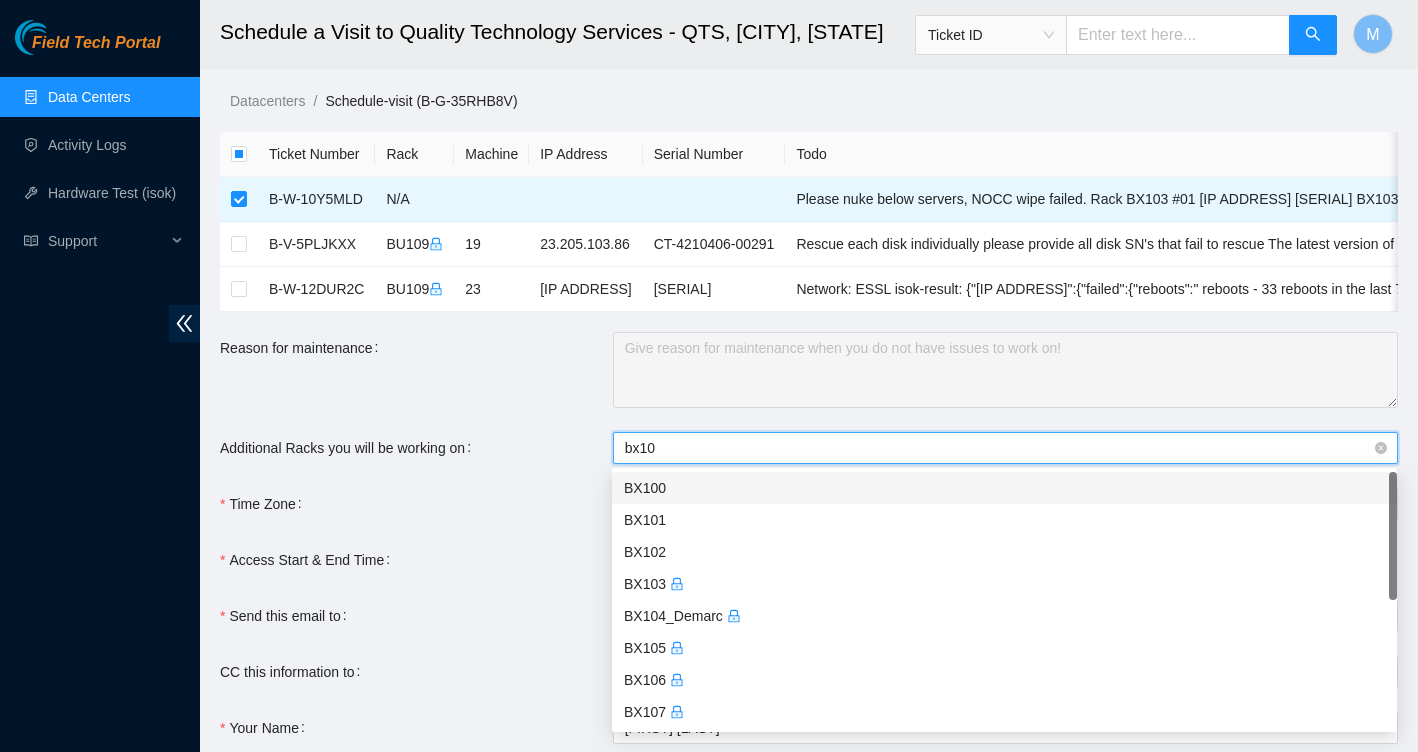 type on "bx103" 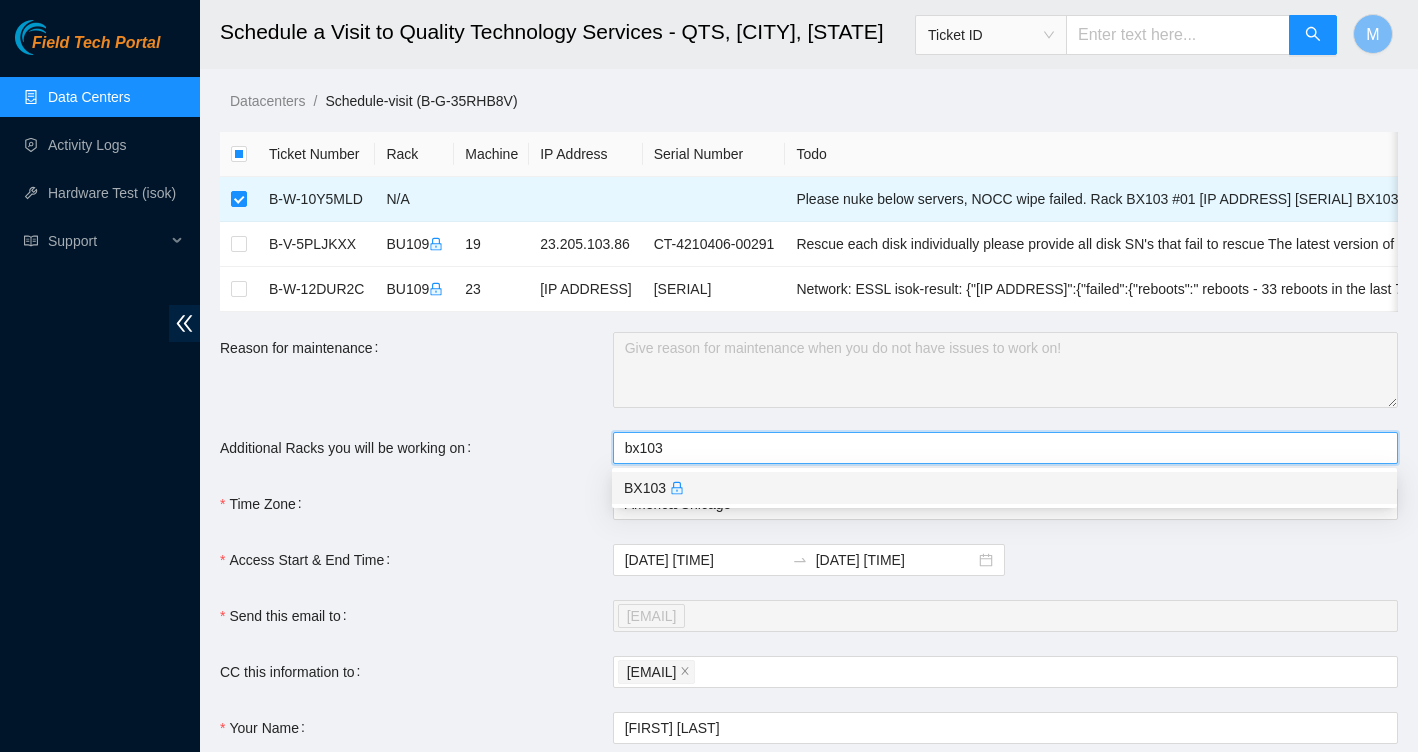 click on "BX103" at bounding box center (1004, 488) 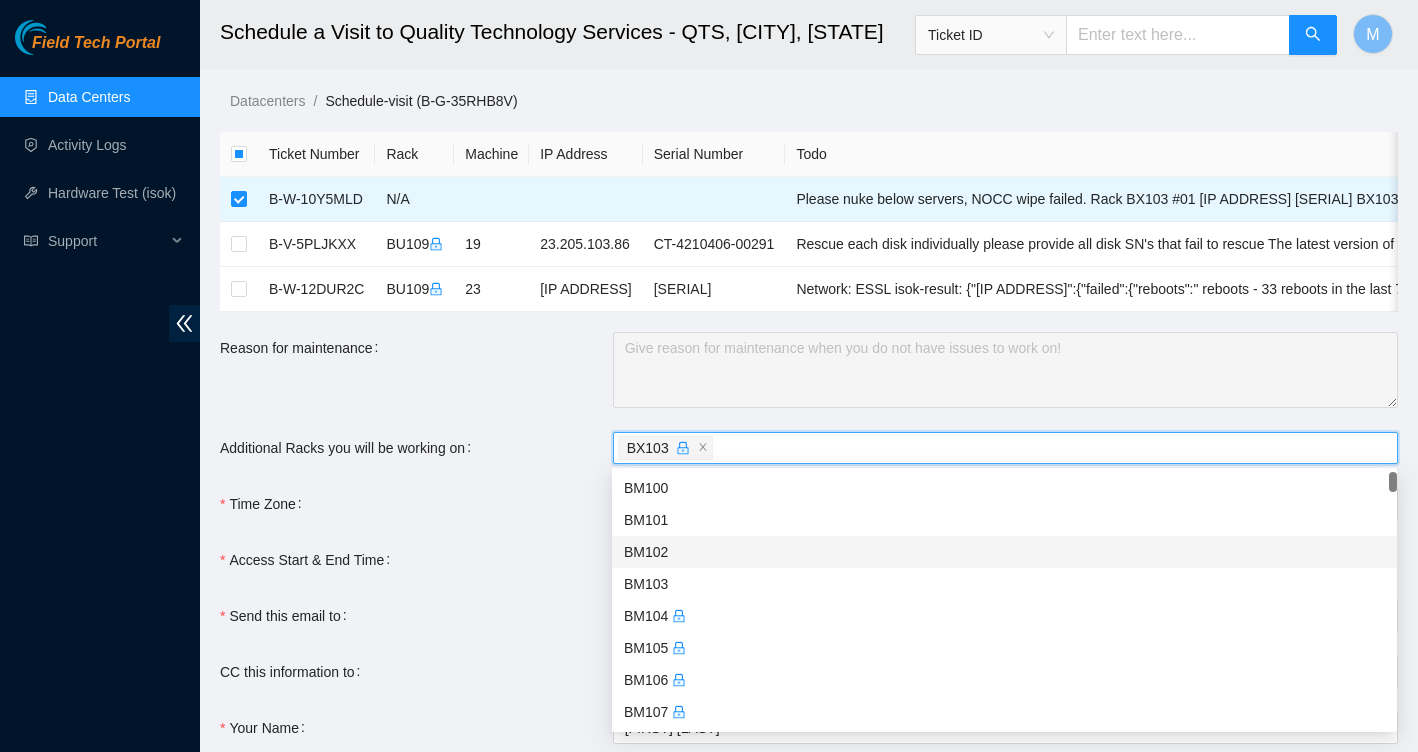 click on "Ticket Number Rack Machine IP Address Serial Number Todo               B-W-10Y5MLD N/A  Please nuke below servers, NOCC wipe failed.
Rack
BX103 #01        [IP ADDRESS]  [SERIAL]
BX103 #02      ... B-V-5PLJKXX BU109  19 [IP ADDRESS] [SERIAL] Rescue each disk individually please provide all disk SN's that fail to rescue
The latest version of the Akamai Rescue ... B-W-12DUR2C BU109  23 [IP ADDRESS] [SERIAL] Network: ESSL
isok-result: {"[IP ADDRESS]":{"failed":{"reboots":"        reboots - 33 reboots in the last 7 days\n","p... Reason for maintenance Additional Racks you will be working on BX103          Time Zone America/Chicago Access Start  [DATE] [TIME] 2025-07-18 07:27 Send this email to [EMAIL]   CC this information to [EMAIL]   Your Name [FIRST] [LAST] Your Phone Number [PHONE] I have permanent access to this datacenter Submit" at bounding box center (809, 522) 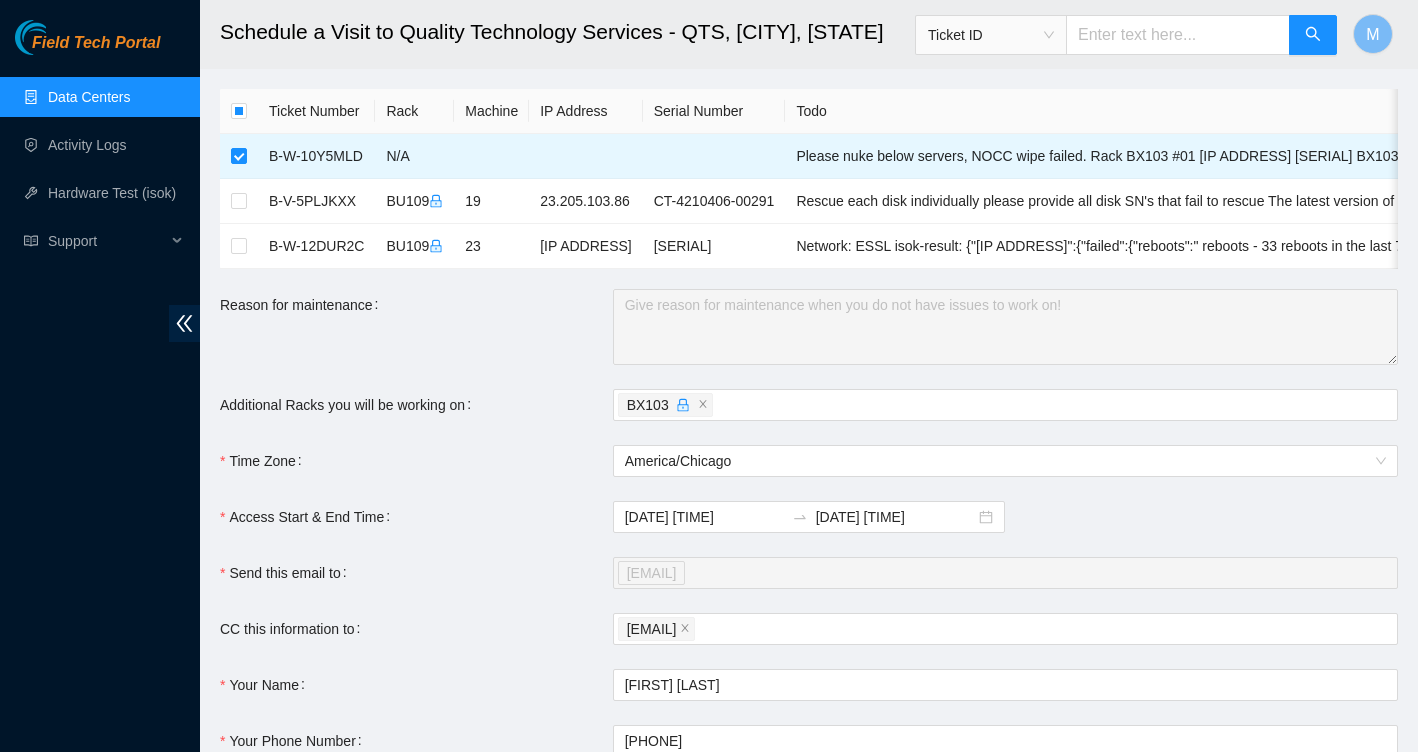 scroll, scrollTop: 61, scrollLeft: 0, axis: vertical 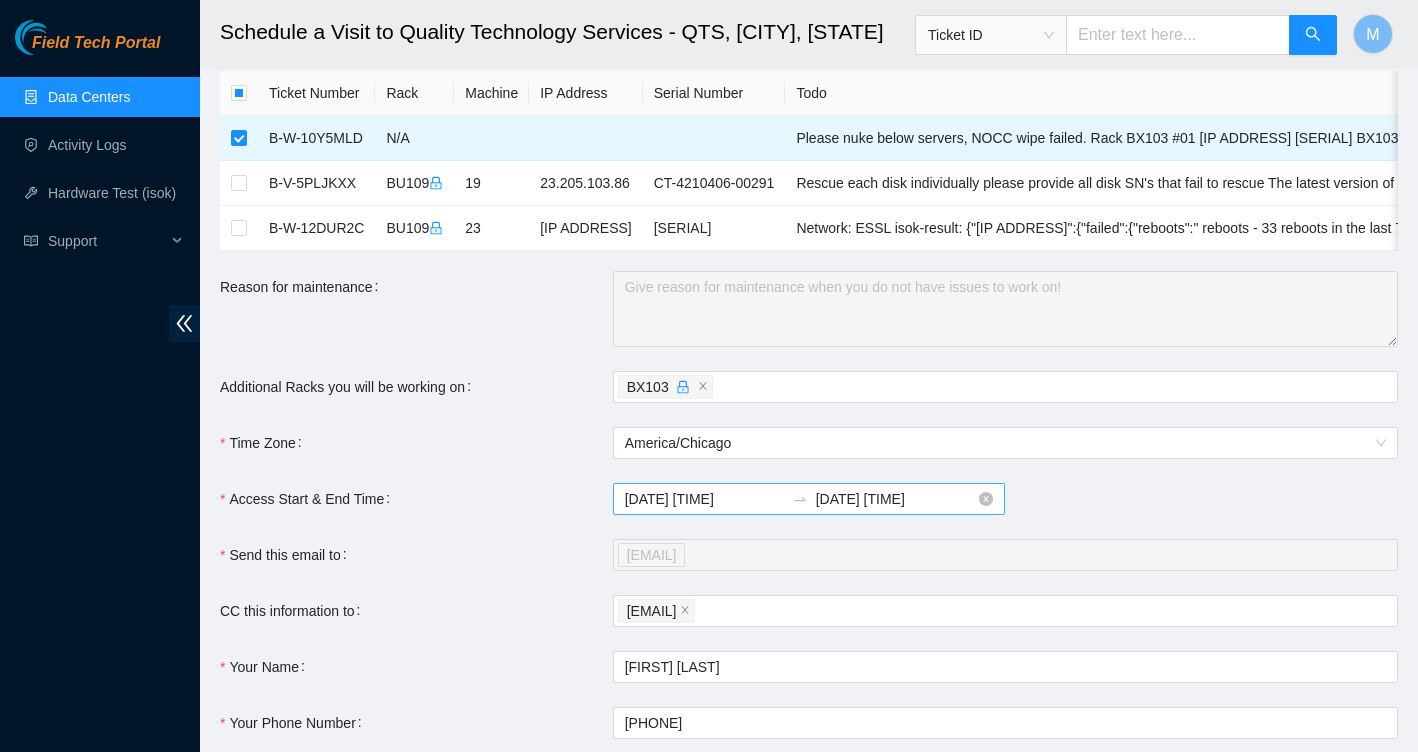 click on "[DATE] [TIME]" at bounding box center (895, 499) 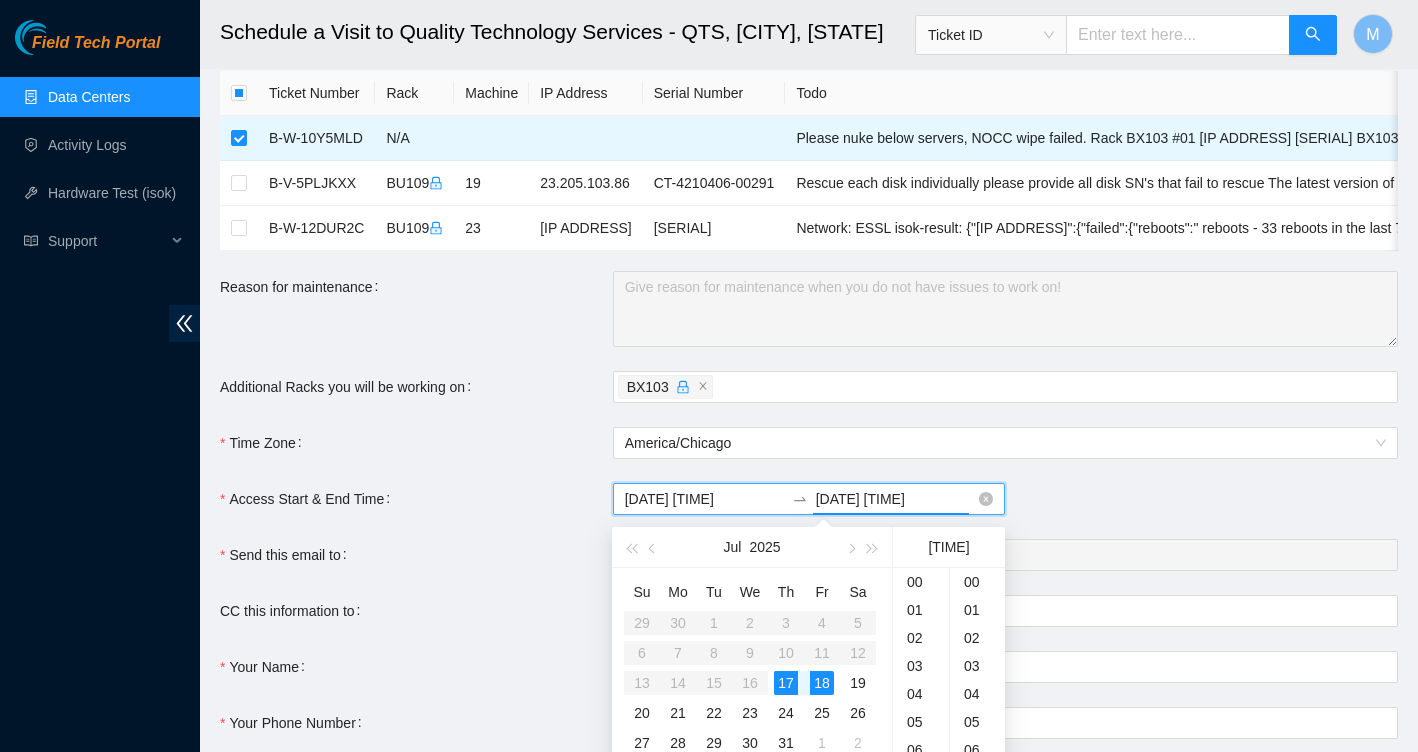 scroll, scrollTop: 196, scrollLeft: 0, axis: vertical 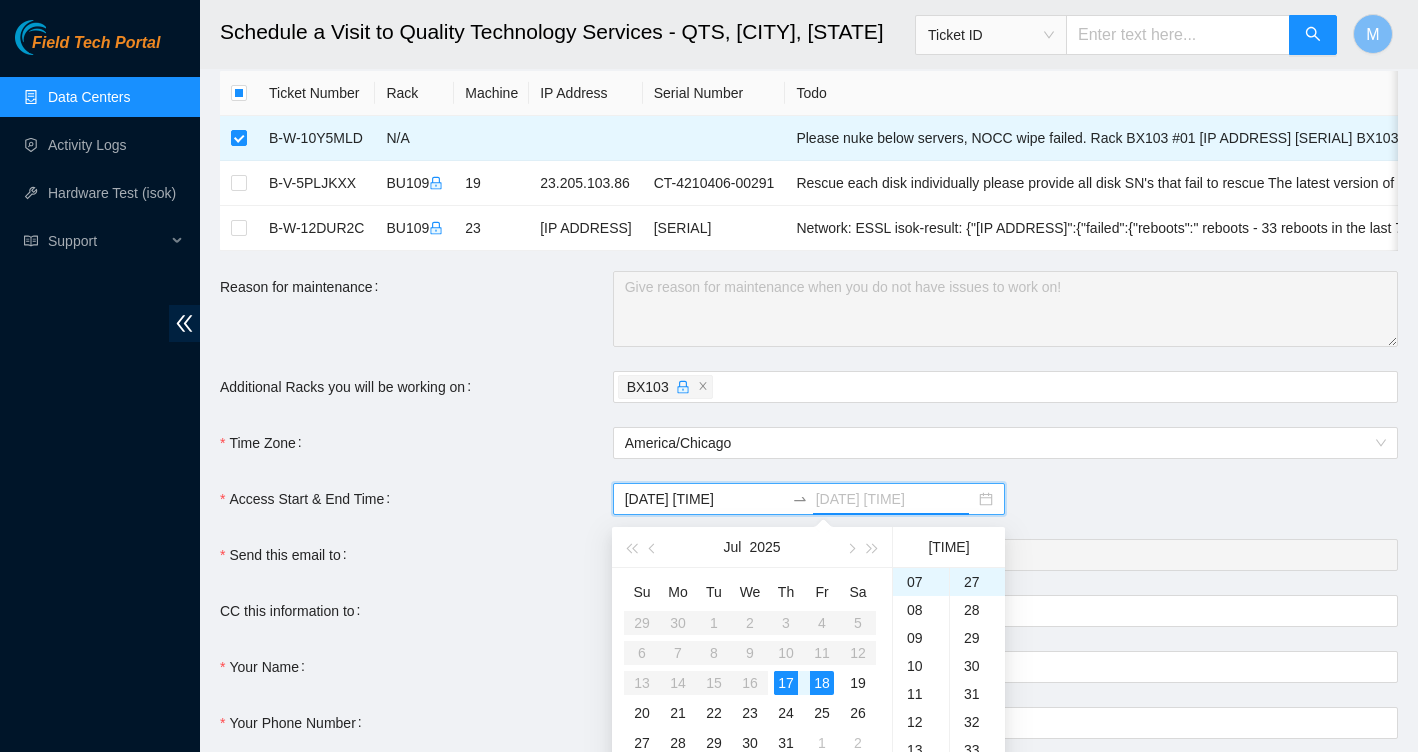 click on "17" at bounding box center [786, 683] 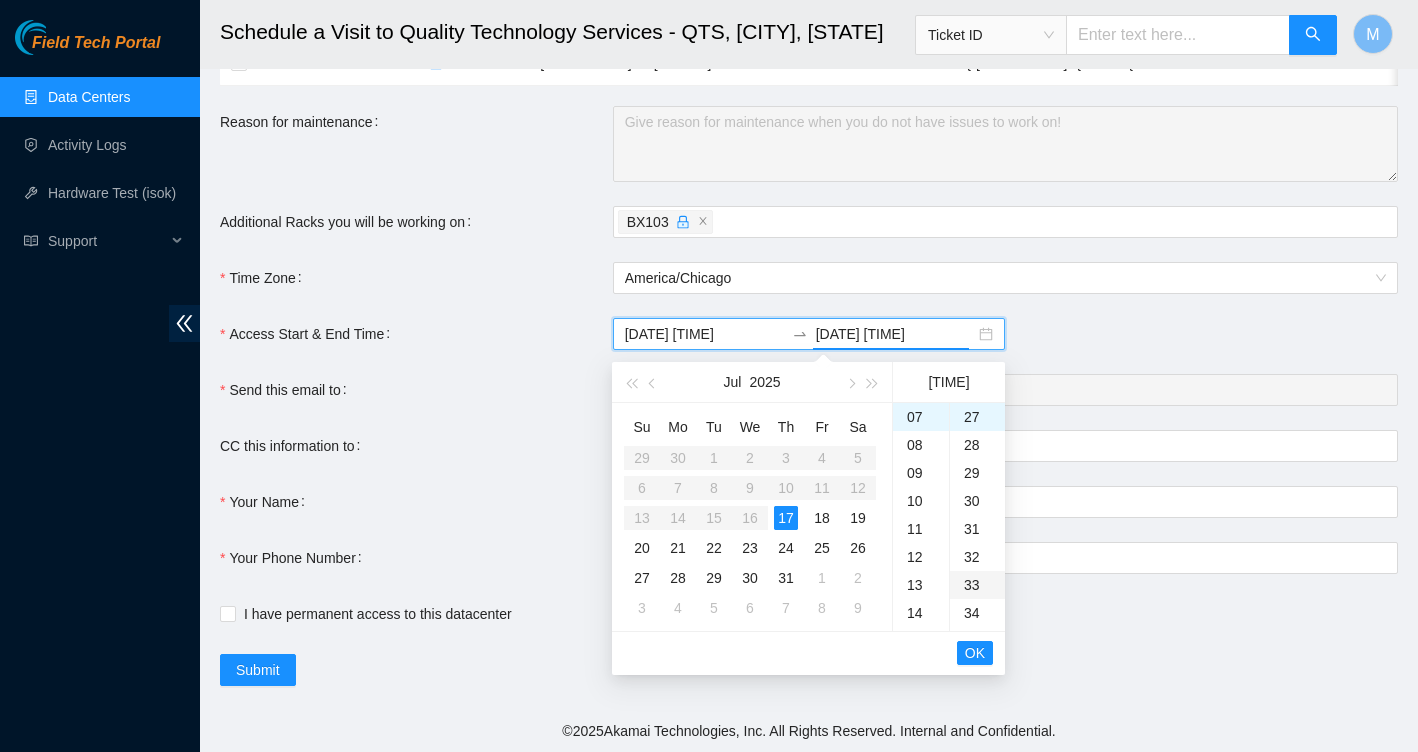 scroll, scrollTop: 226, scrollLeft: 0, axis: vertical 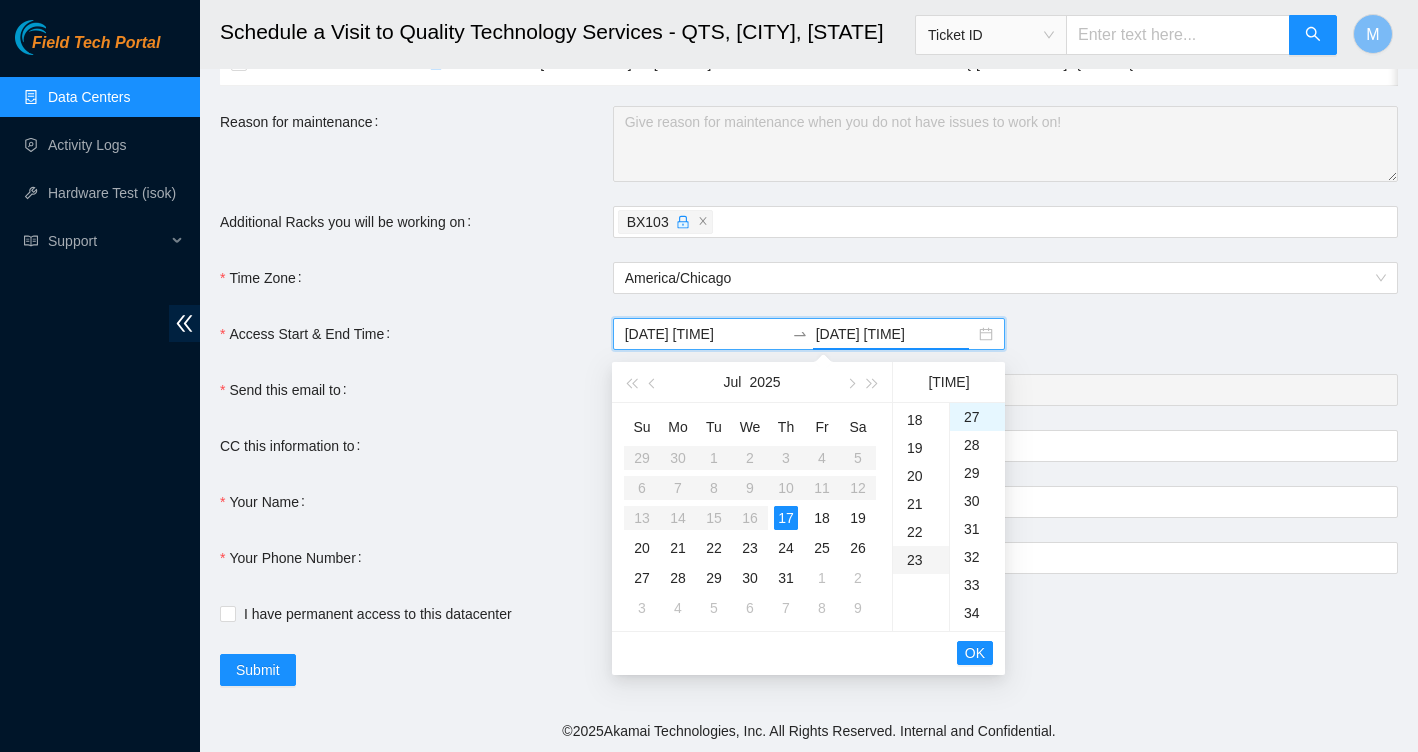 click on "23" at bounding box center (921, 560) 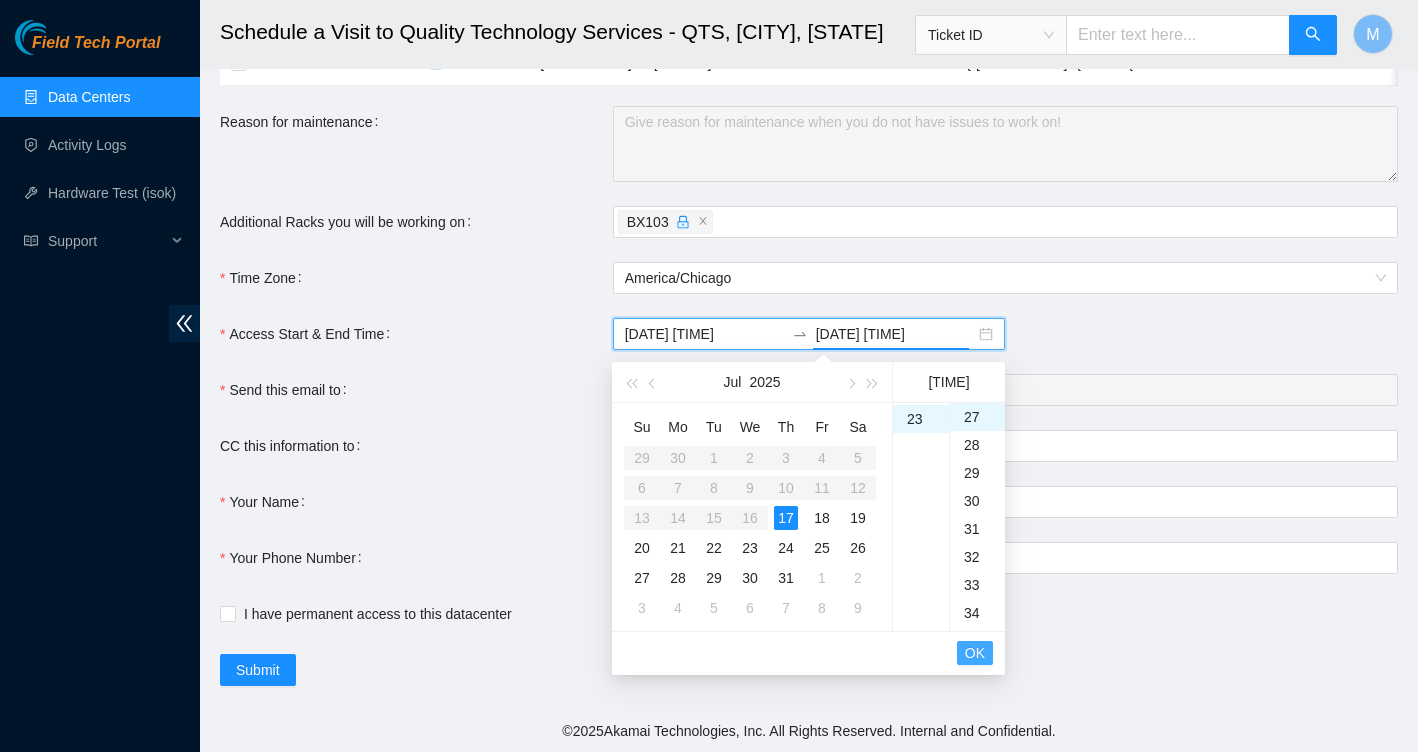 click on "OK" at bounding box center [975, 653] 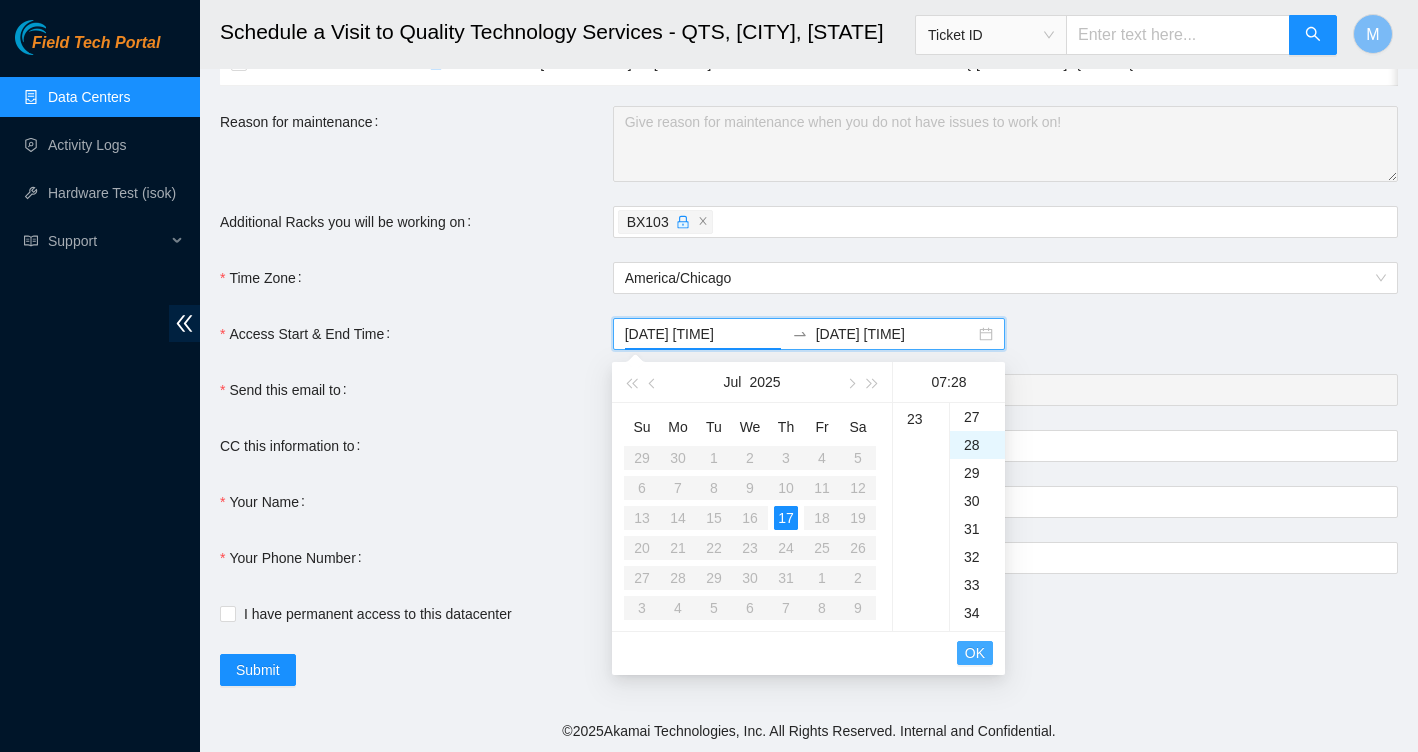 scroll, scrollTop: 196, scrollLeft: 0, axis: vertical 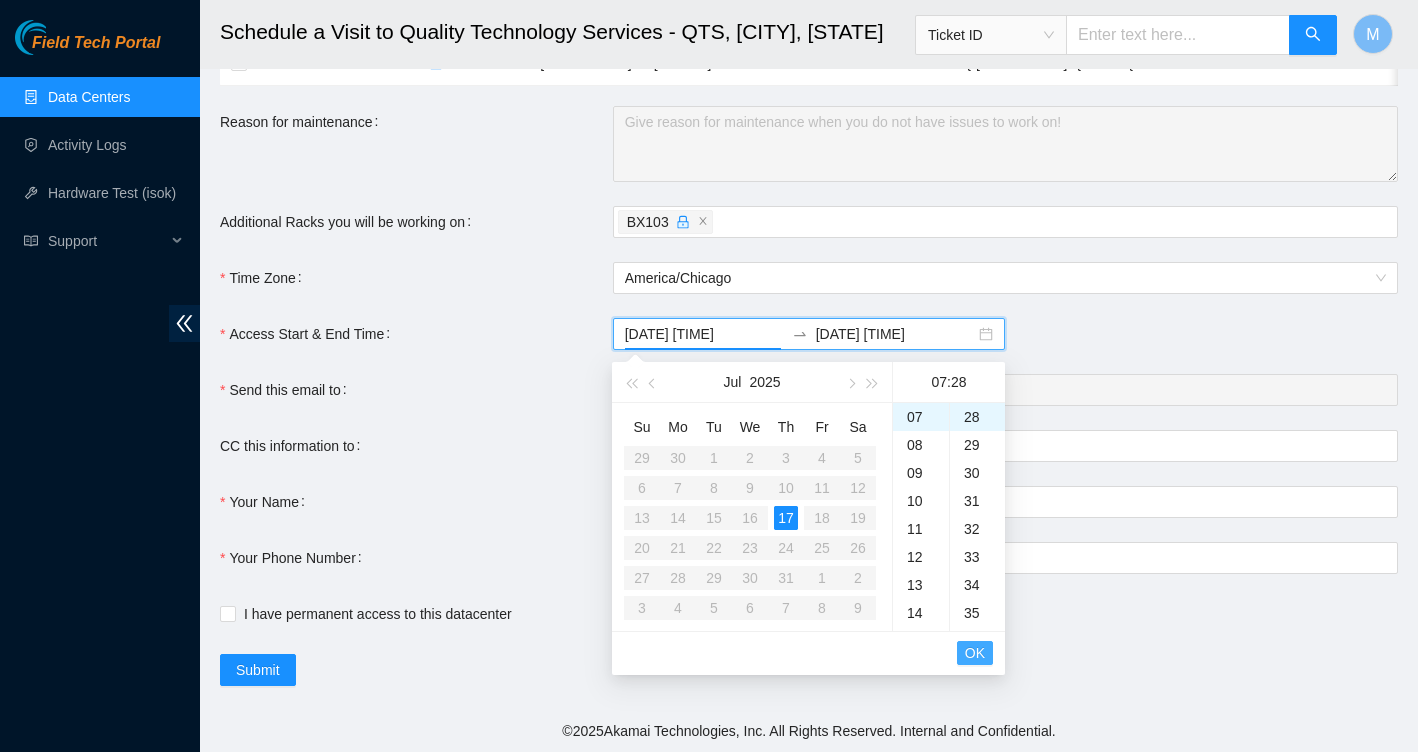 click on "OK" at bounding box center [975, 653] 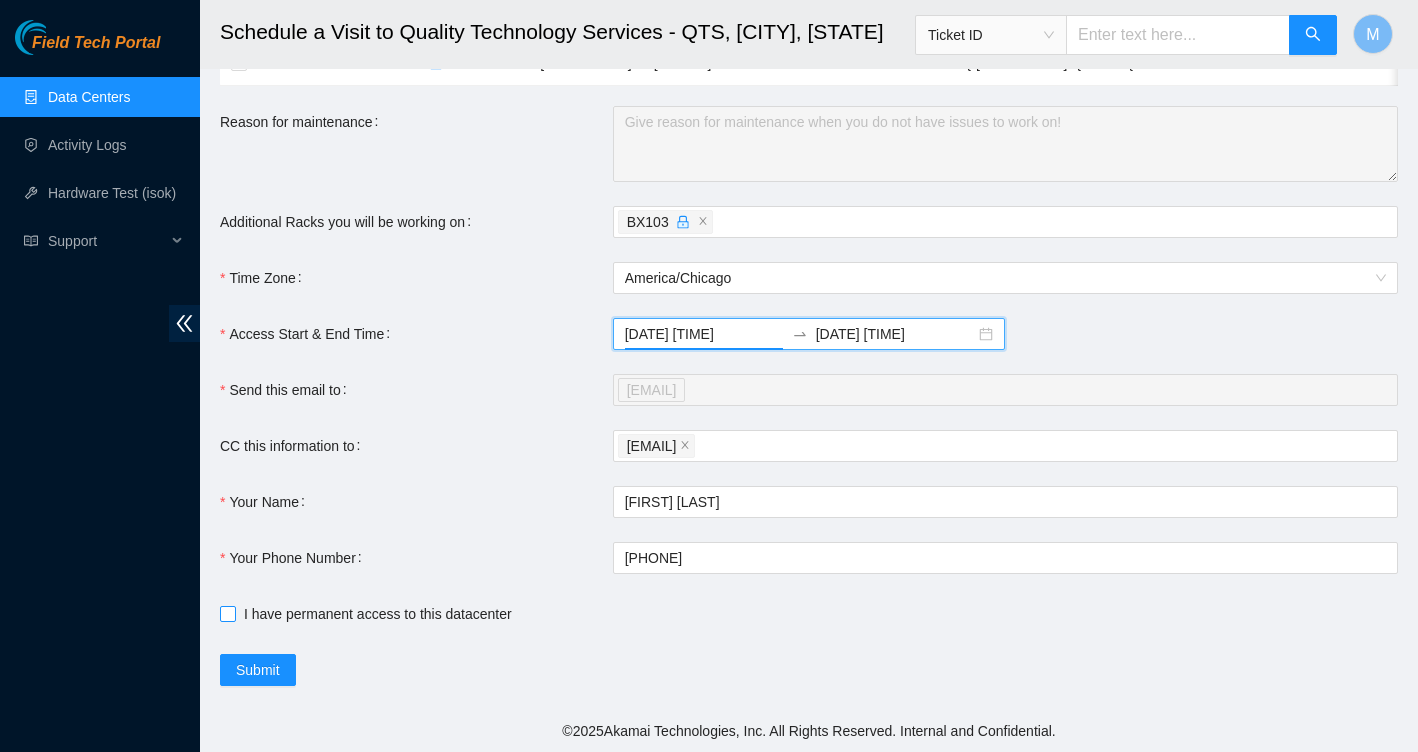 click on "I have permanent access to this datacenter" at bounding box center (227, 613) 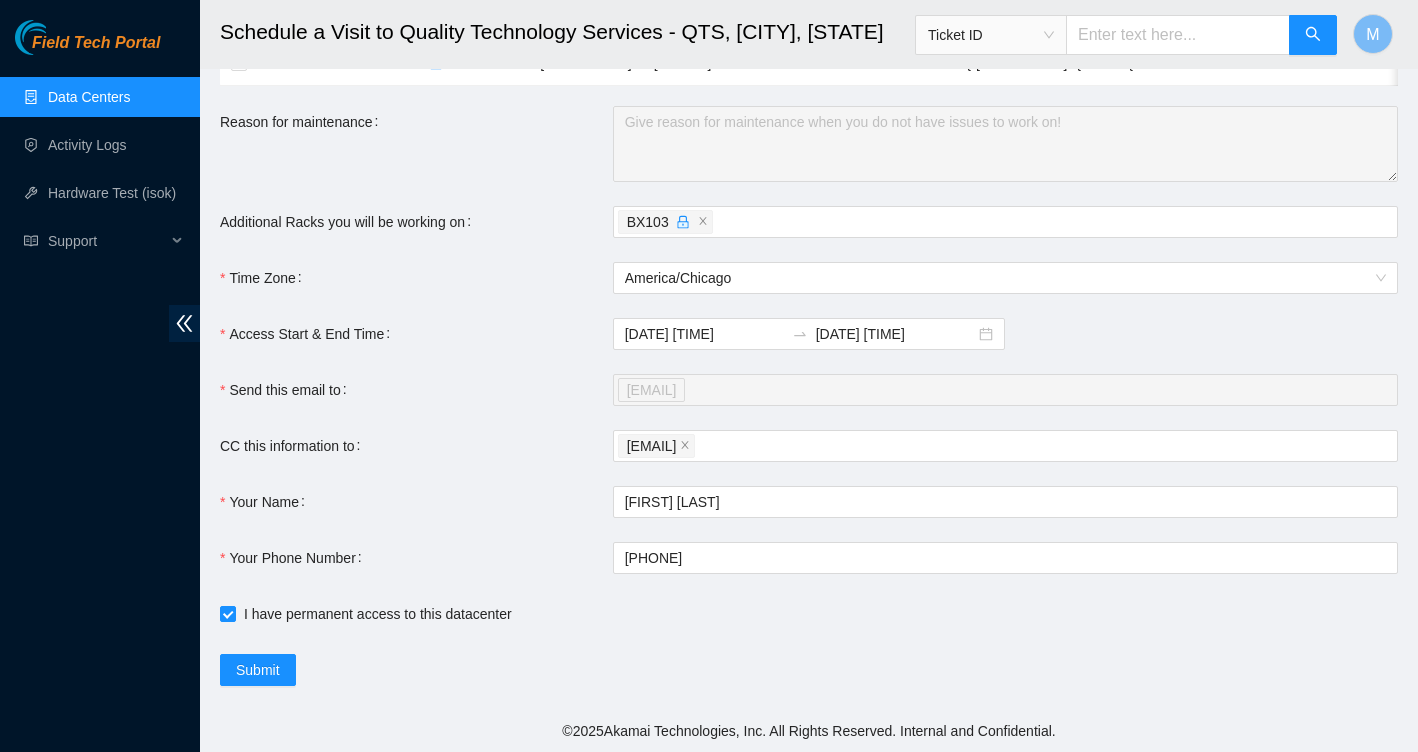 scroll, scrollTop: 226, scrollLeft: 0, axis: vertical 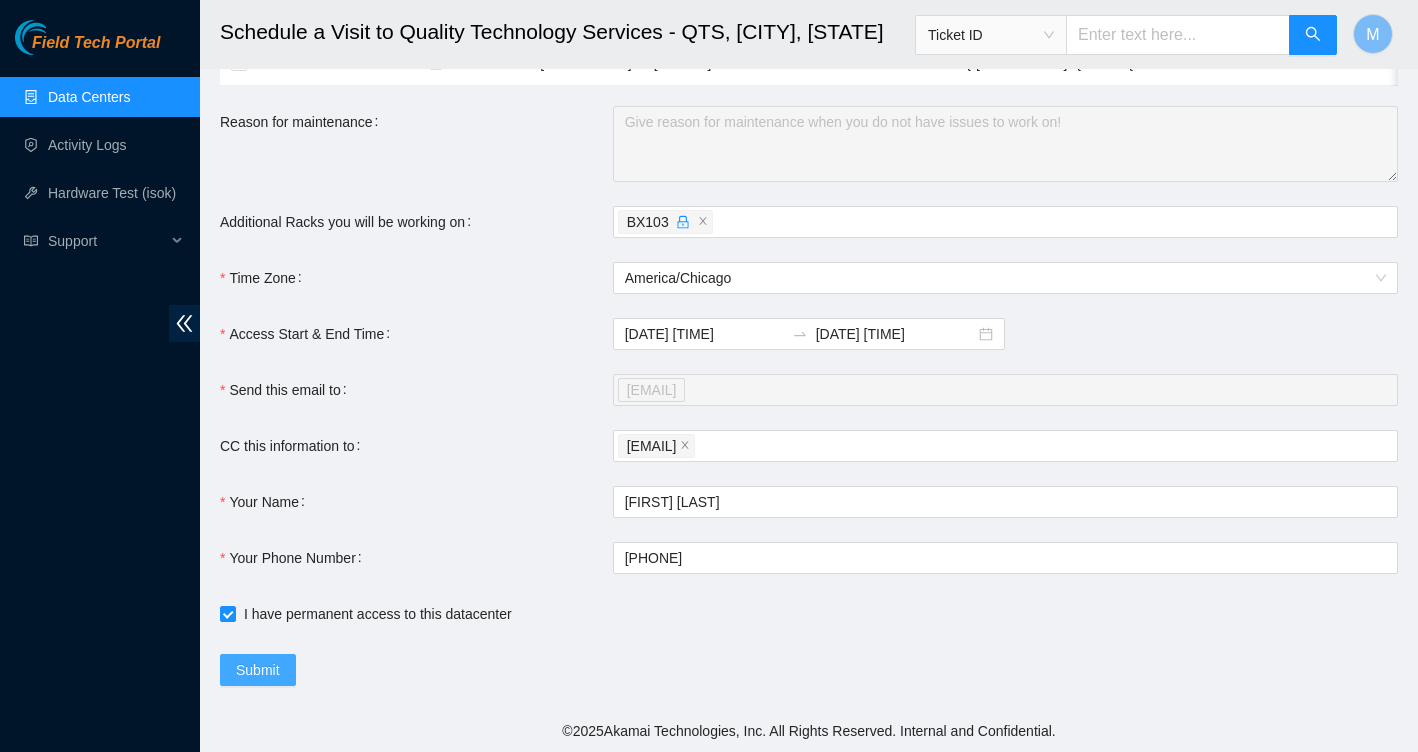 click on "Submit" at bounding box center [258, 670] 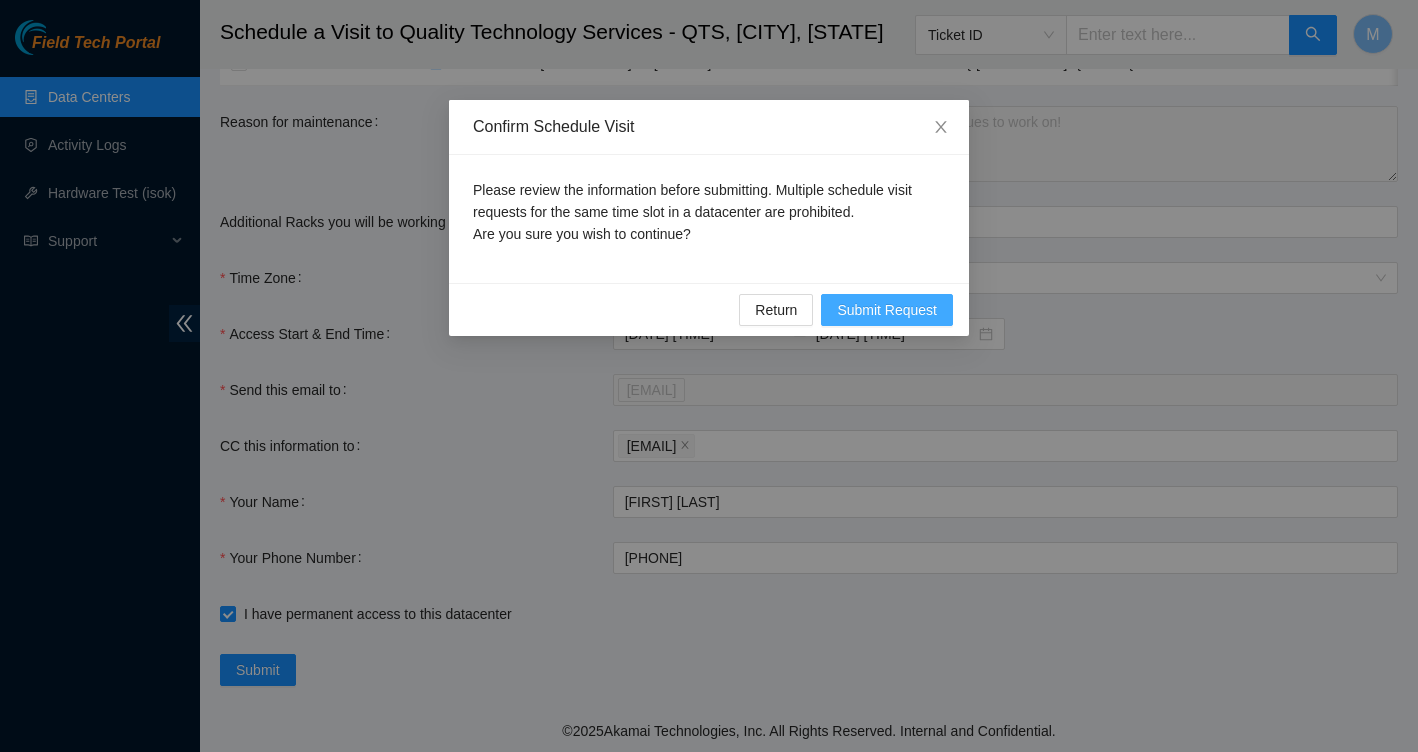 click on "Submit Request" at bounding box center [887, 310] 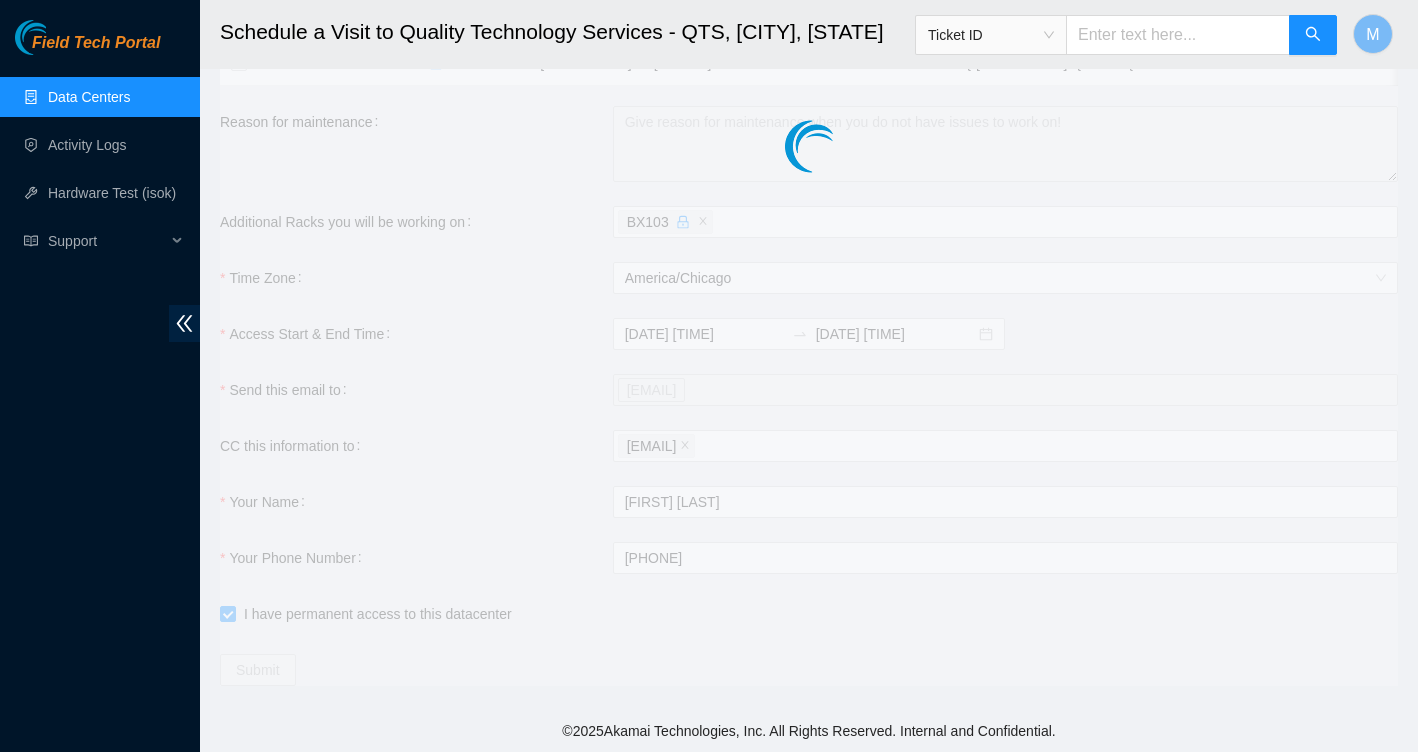 type 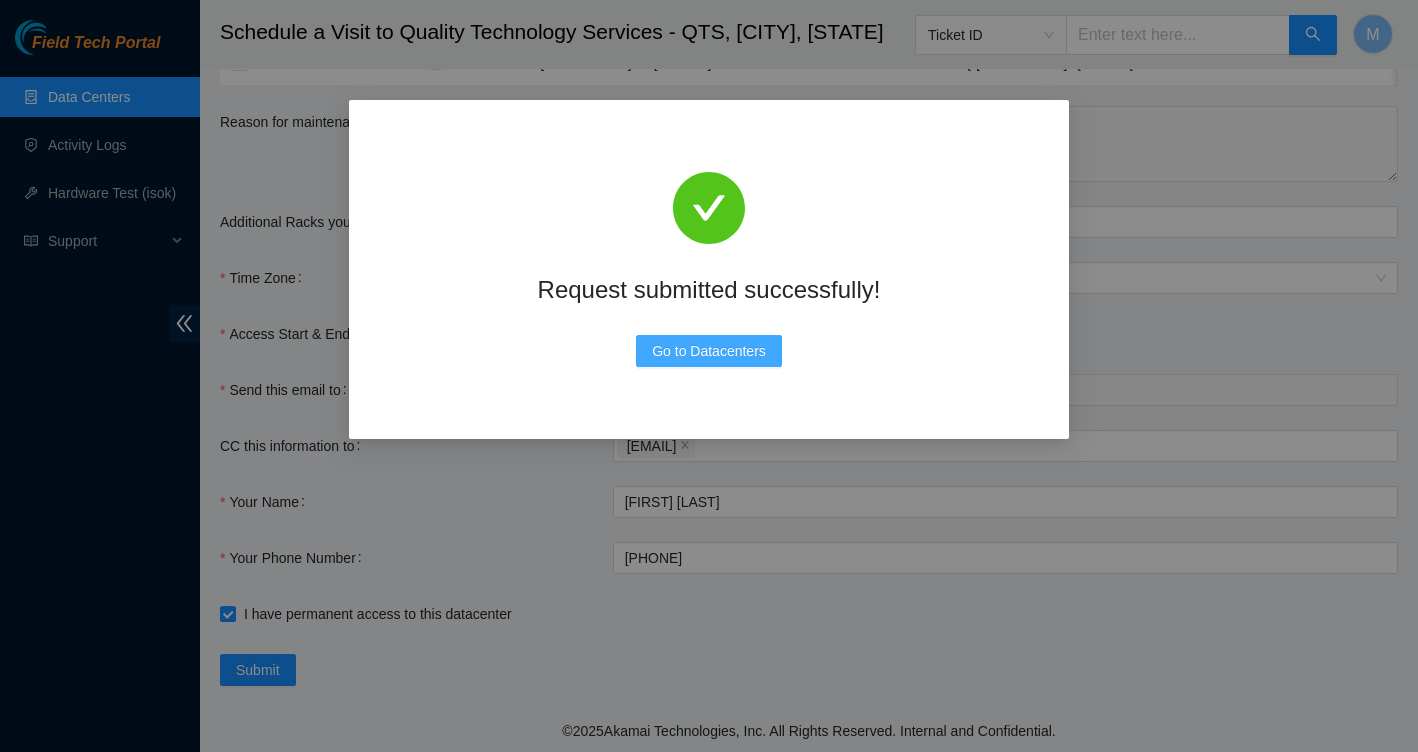 click on "Go to Datacenters" at bounding box center (709, 351) 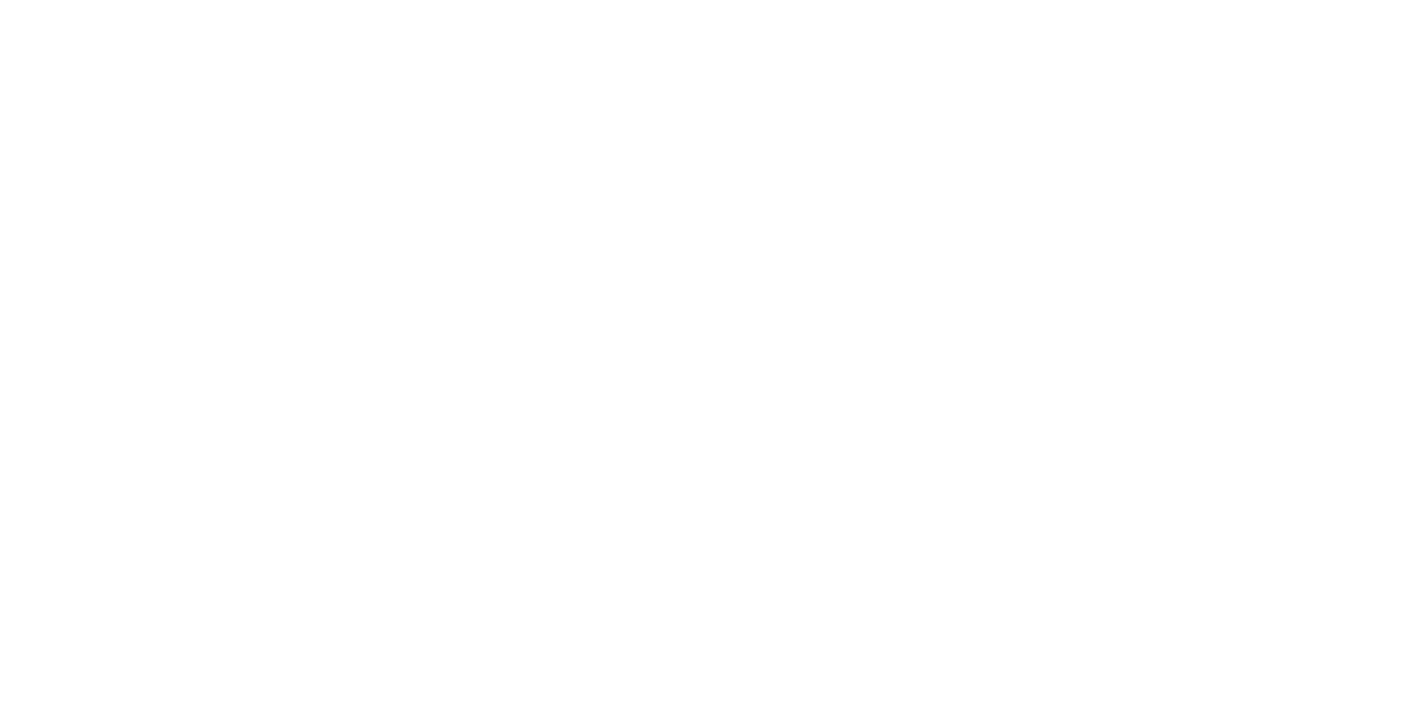 scroll, scrollTop: 0, scrollLeft: 0, axis: both 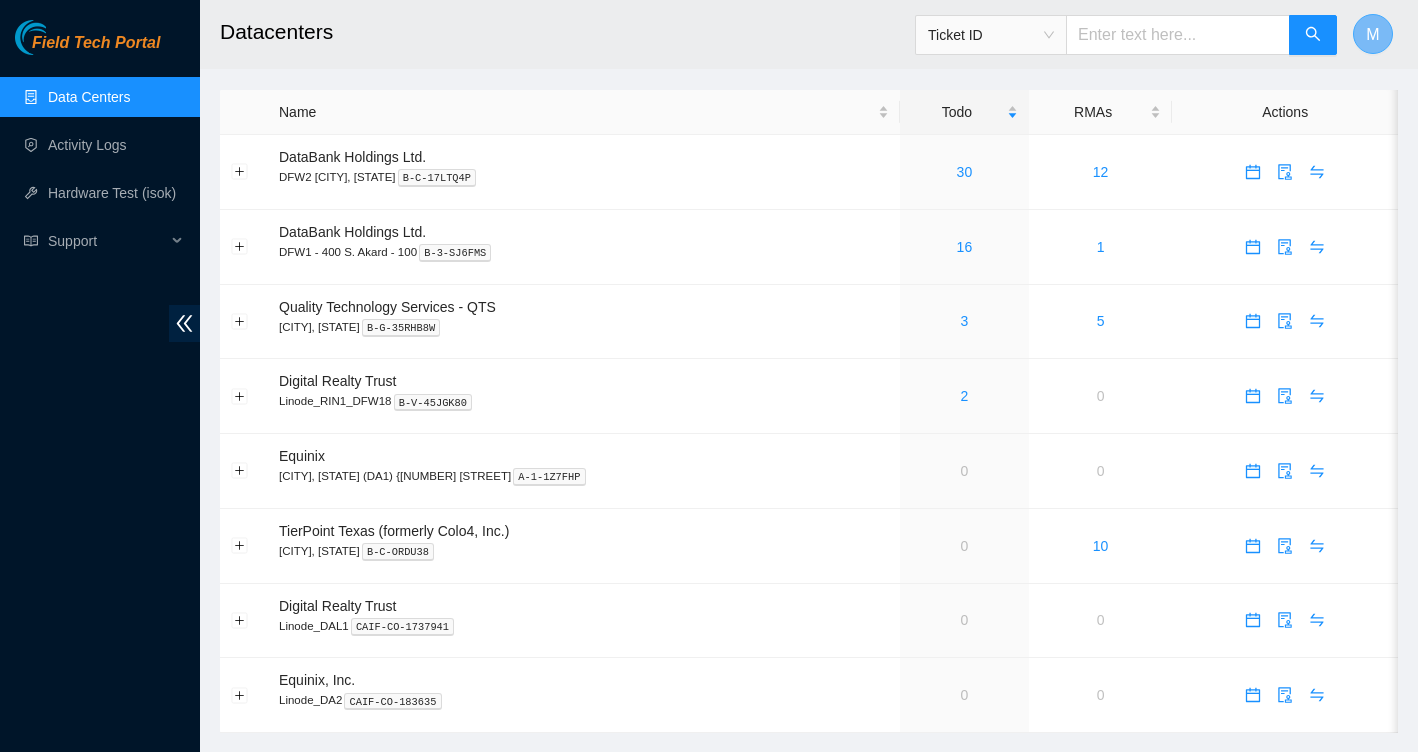 click on "M" at bounding box center (1373, 34) 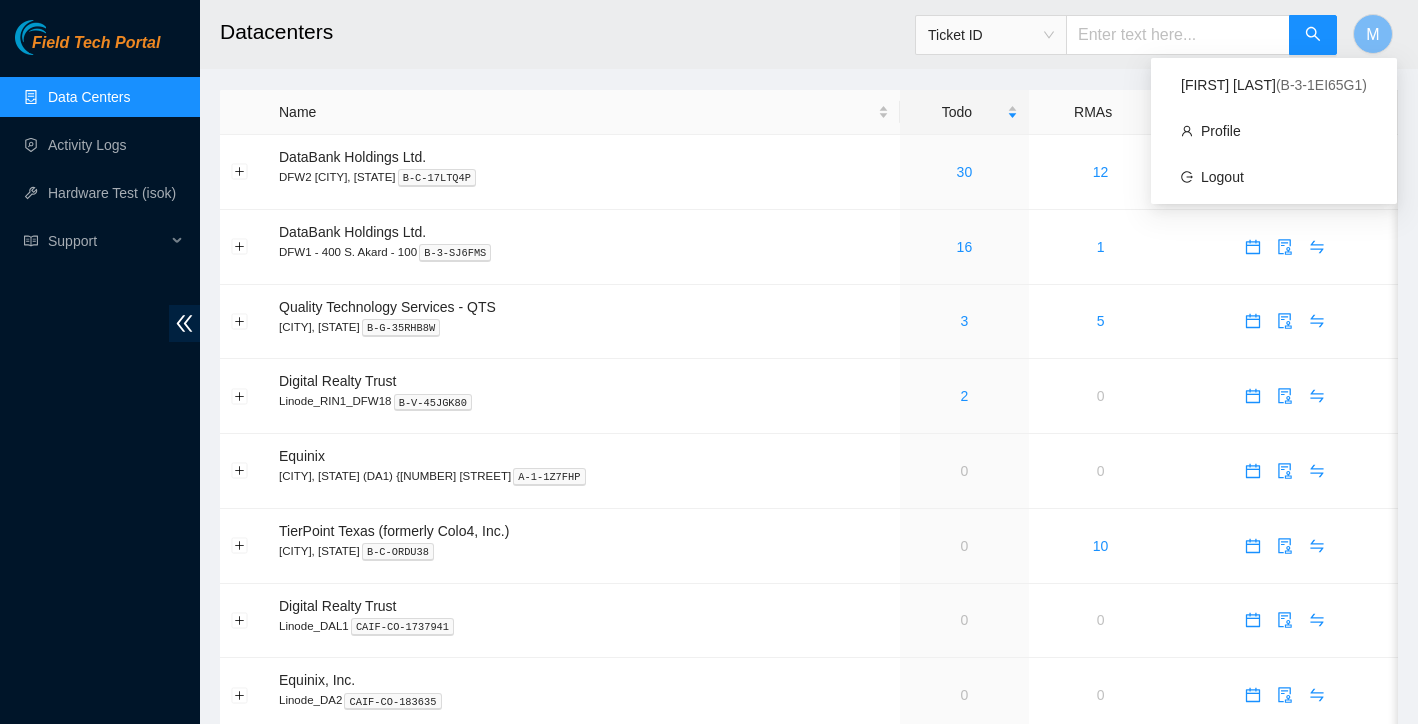 click on "Datacenters" at bounding box center (702, 32) 